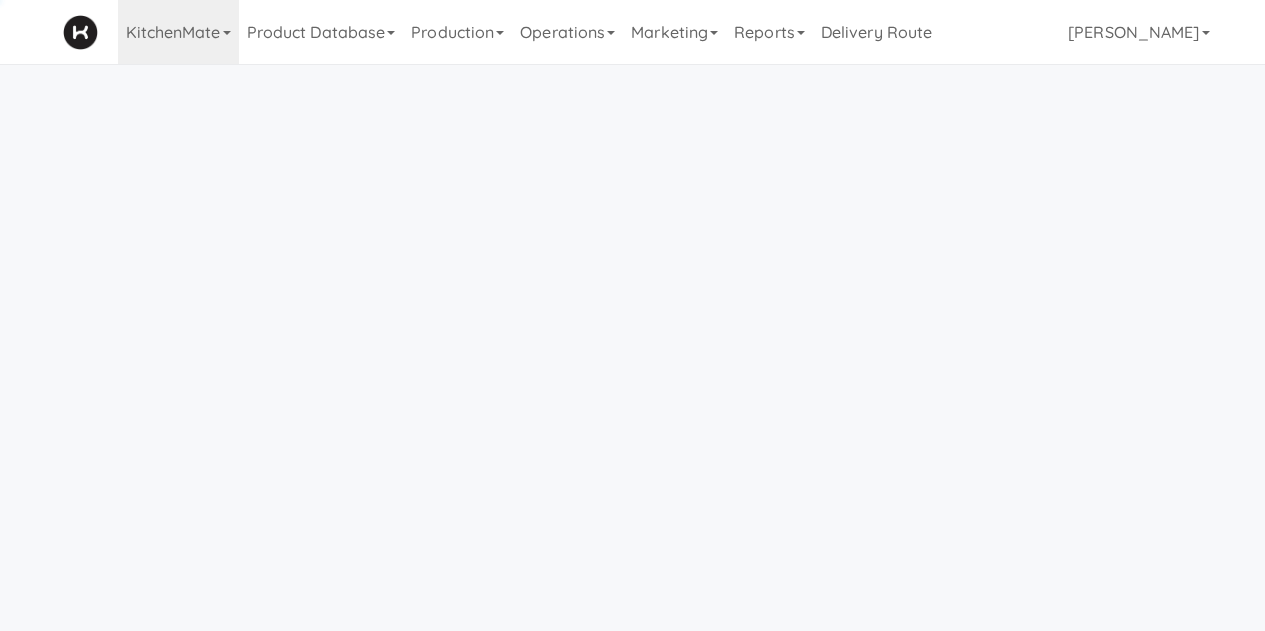 scroll, scrollTop: 0, scrollLeft: 0, axis: both 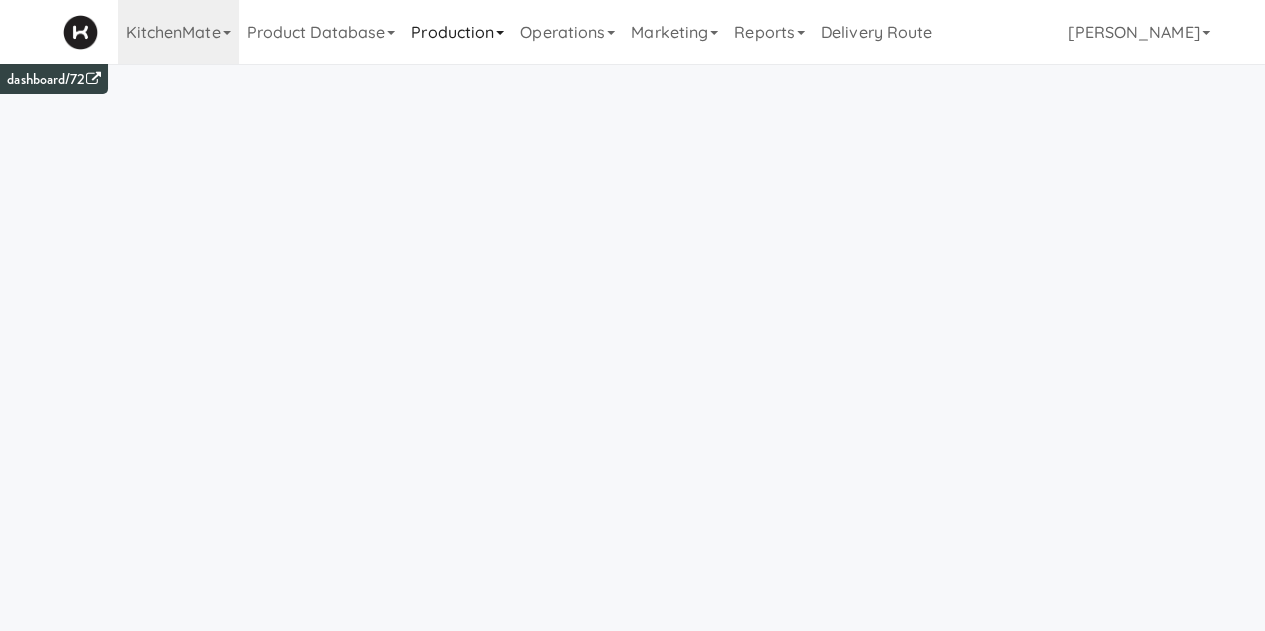 click on "Production" at bounding box center [457, 32] 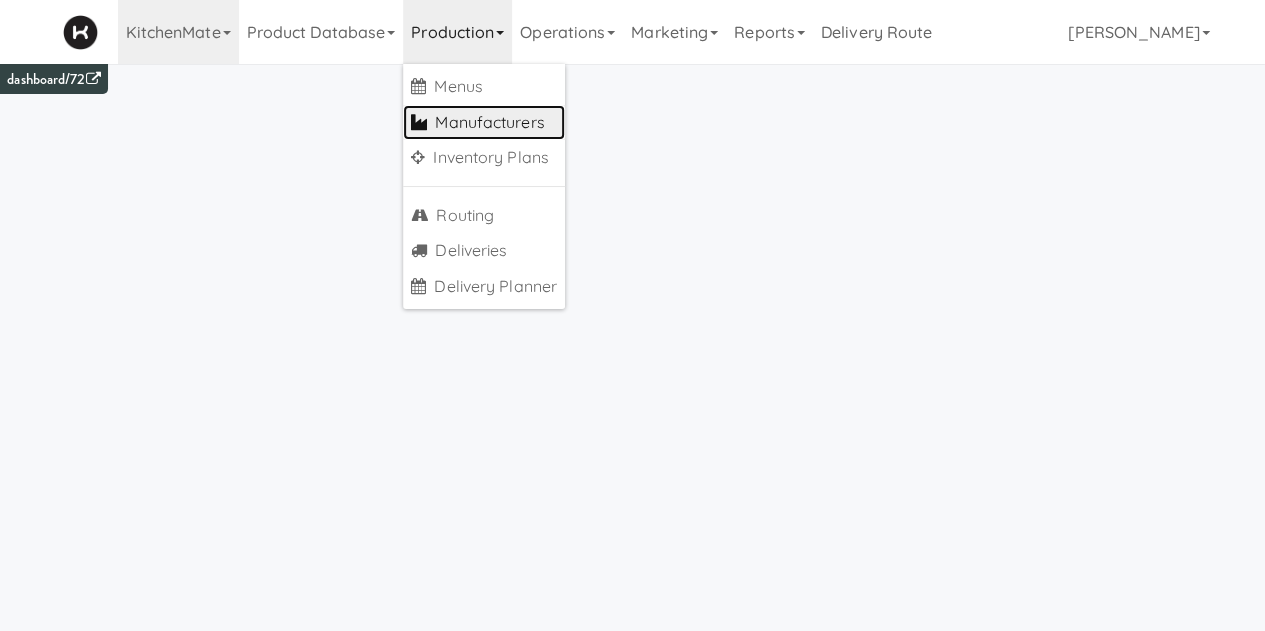 click on "Manufacturers" at bounding box center (484, 123) 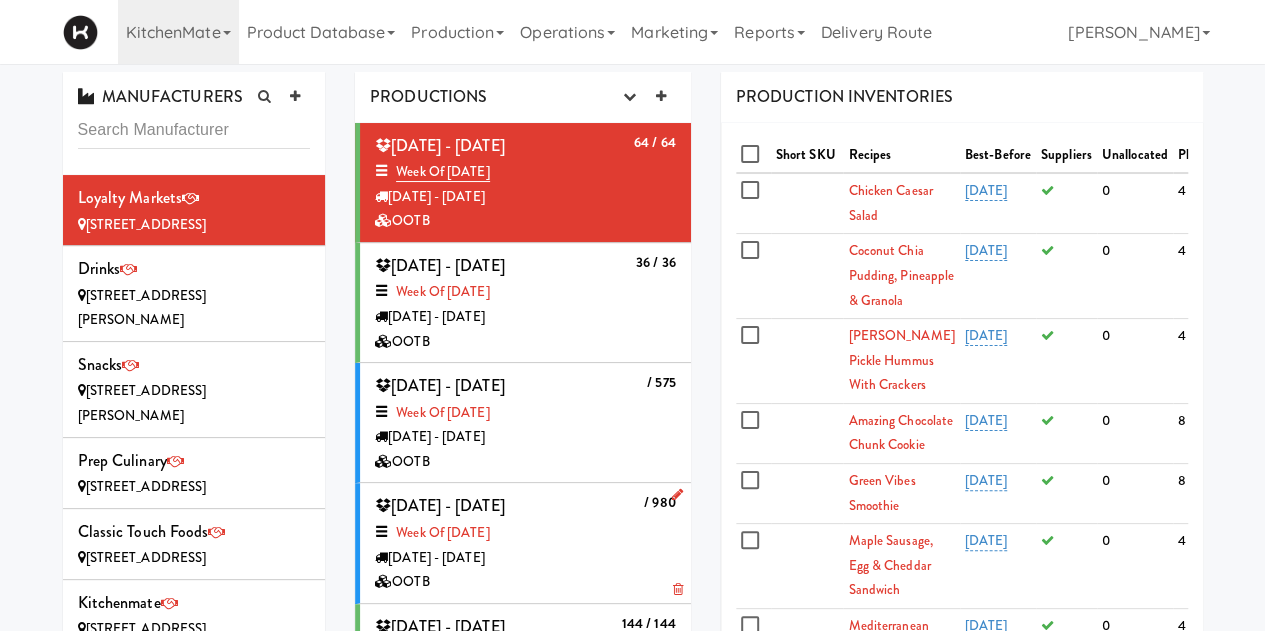 click on "[DATE] - [DATE]" at bounding box center [525, 558] 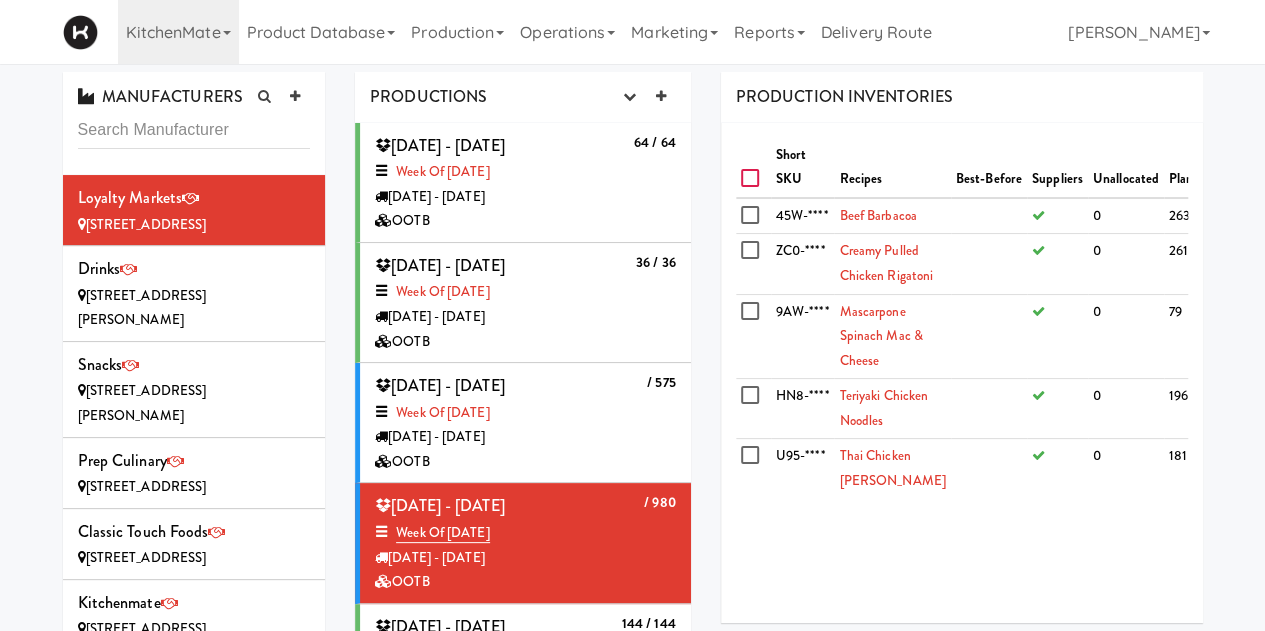 click at bounding box center (752, 179) 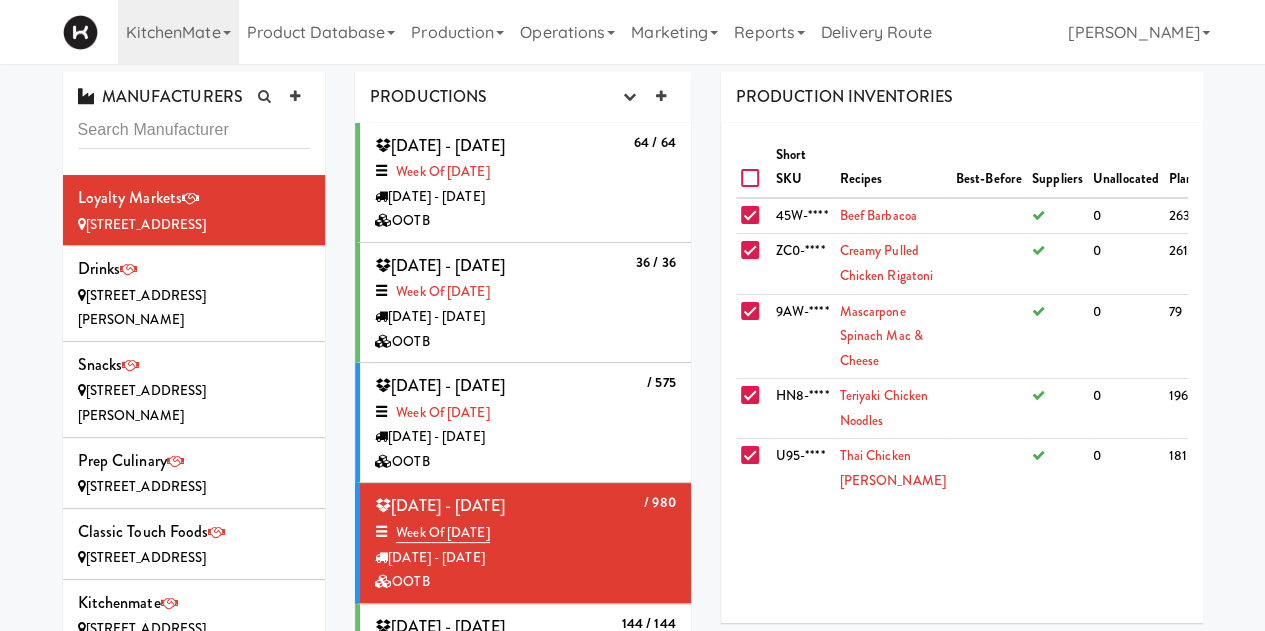 checkbox on "true" 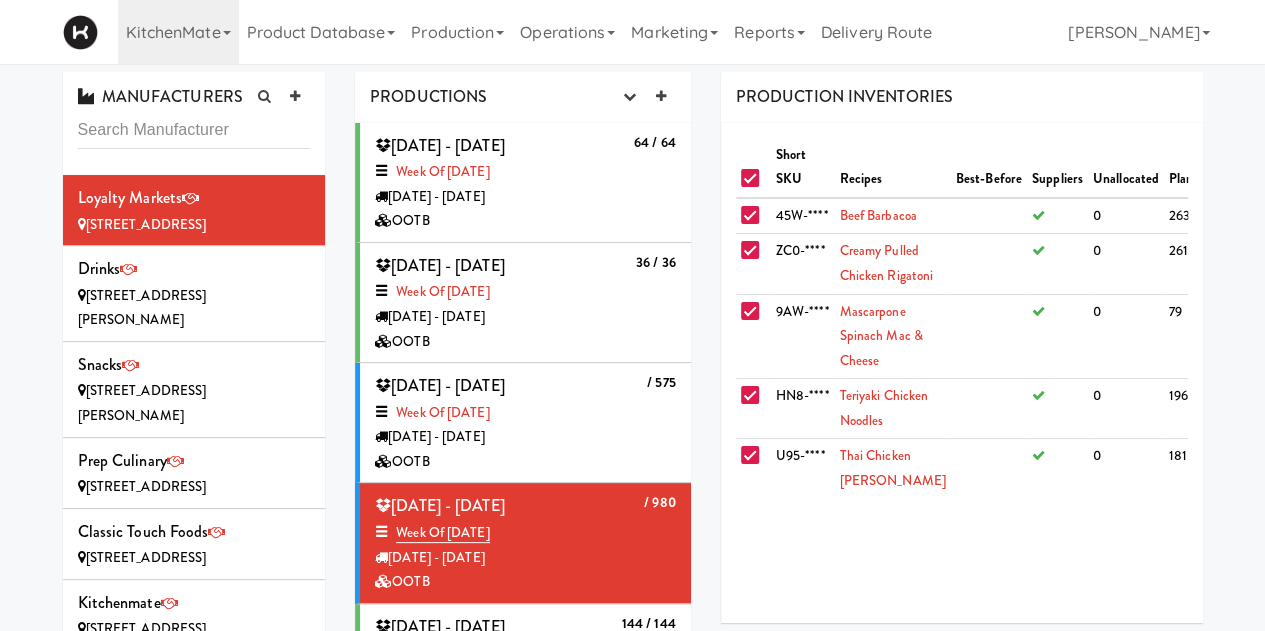 checkbox on "true" 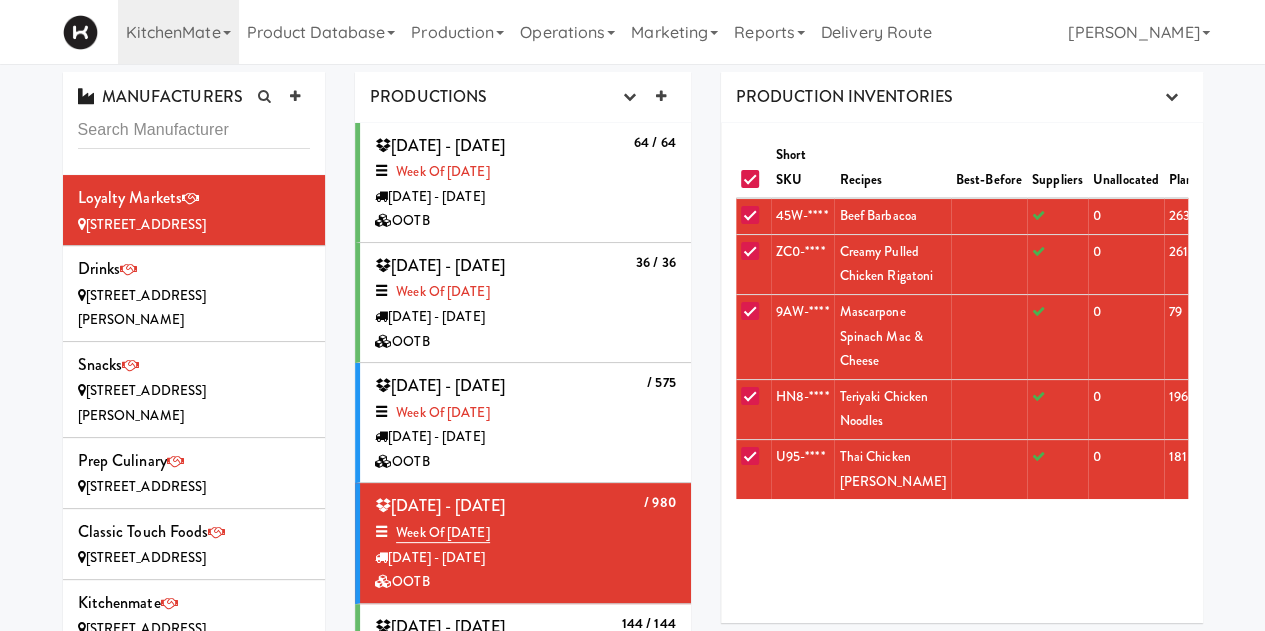 click on "PRODUCTION INVENTORIES  Disable Inventory Purchase Order Summary Manufacturer Order Summary Order List Recipe Sheets (by Sku) Recipe Sheets (by Type) Assembly Sheets Prep Sheets Barcode Labels Barcode Labels (20 Extras / Sku) Box Labels  Download All Labels" at bounding box center (962, 97) 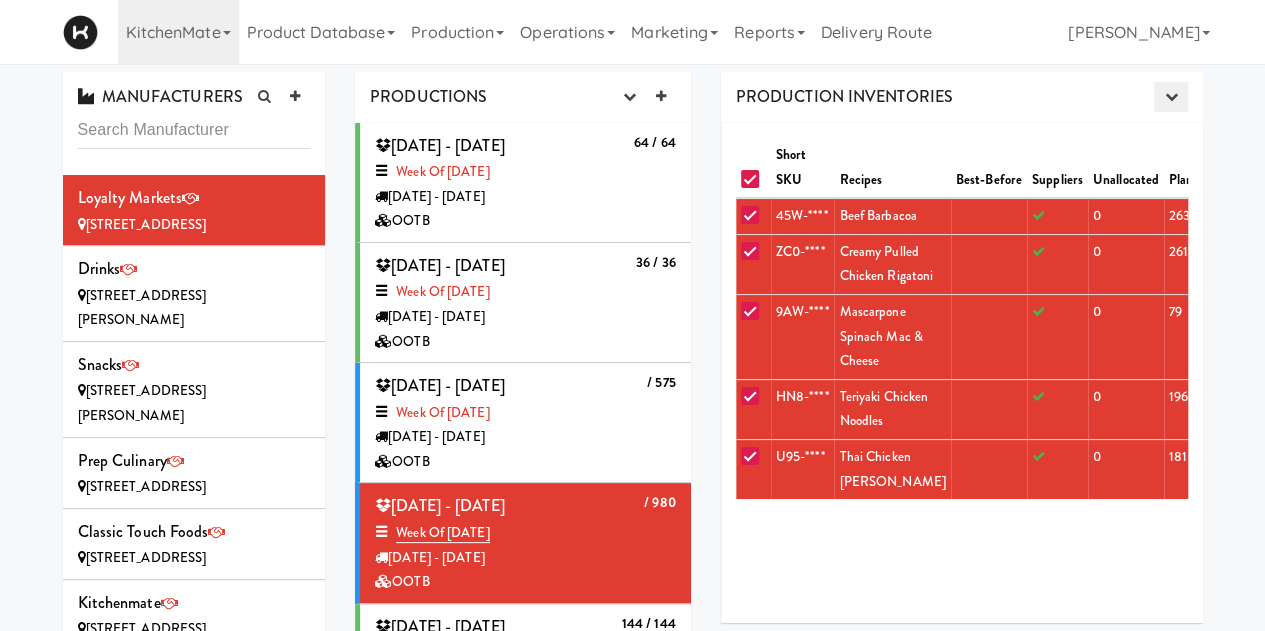 click on "PRODUCTION INVENTORIES  Disable Inventory Purchase Order Summary Manufacturer Order Summary Order List Recipe Sheets (by Sku) Recipe Sheets (by Type) Assembly Sheets Prep Sheets Barcode Labels Barcode Labels (20 Extras / Sku) Box Labels  Download All Labels" at bounding box center [962, 97] 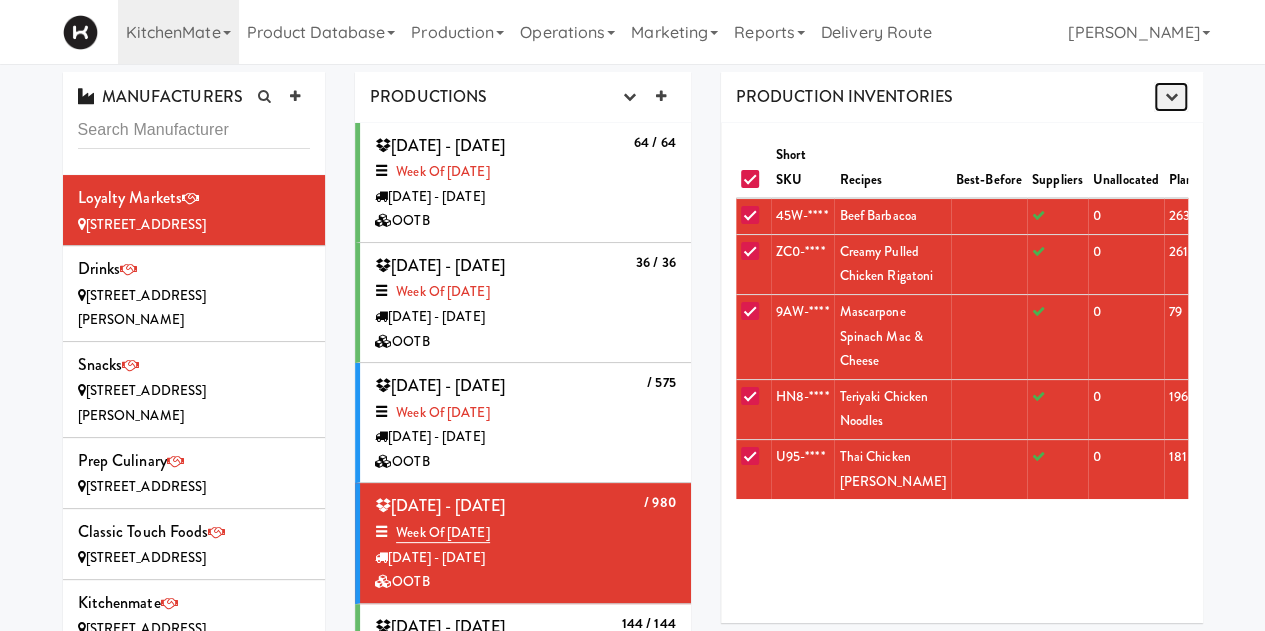 click at bounding box center (1170, 97) 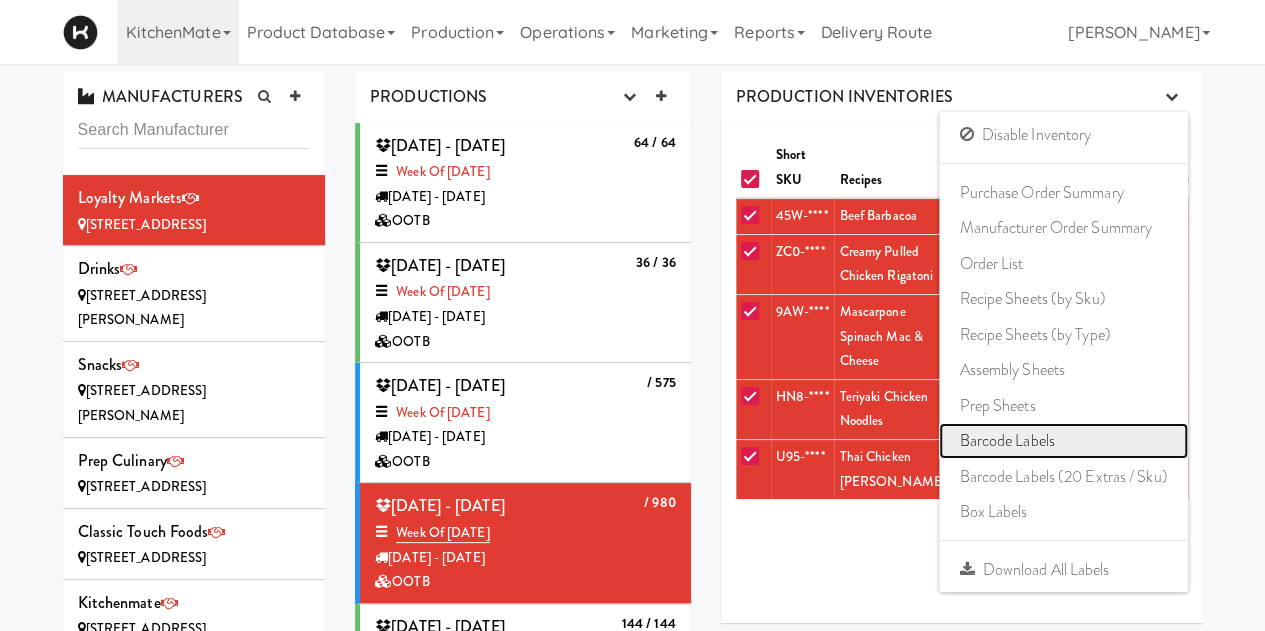 click on "Barcode Labels" at bounding box center (1063, 441) 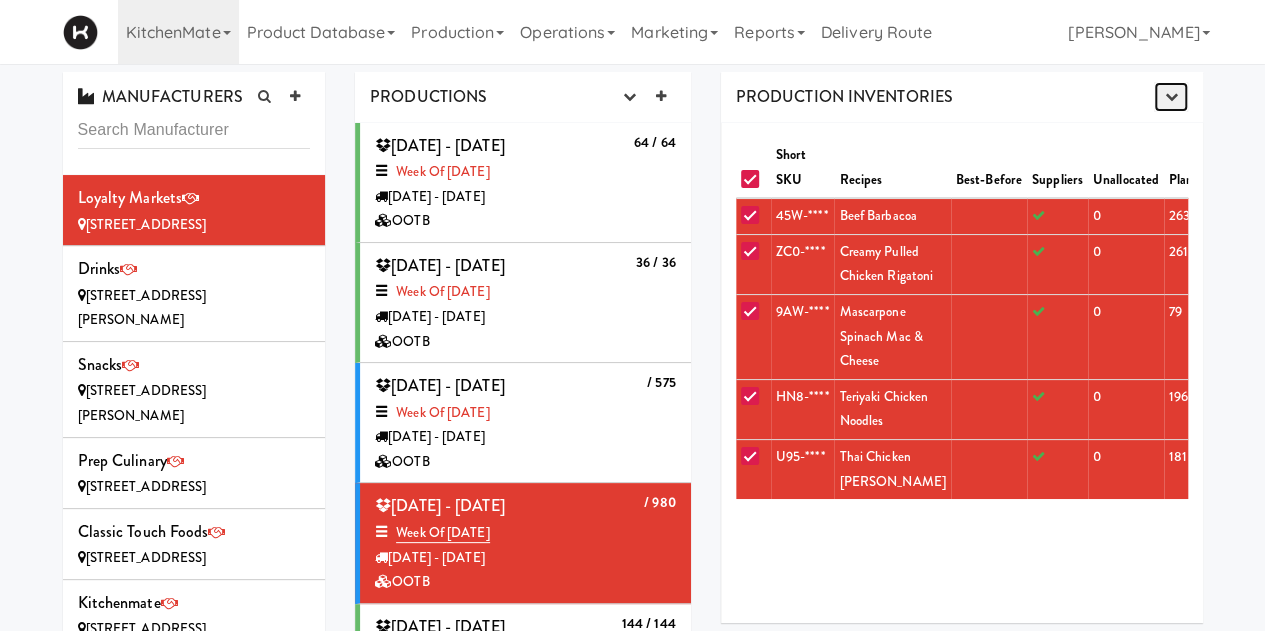 click at bounding box center [1170, 97] 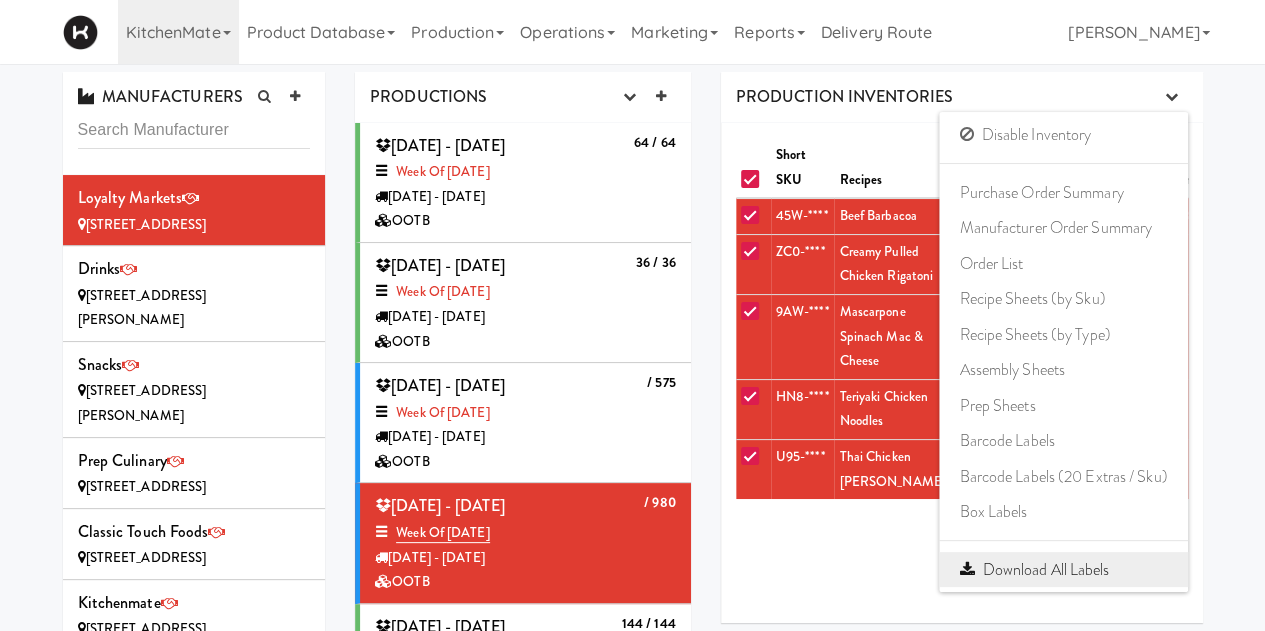 click on "Download All Labels" at bounding box center (1063, 570) 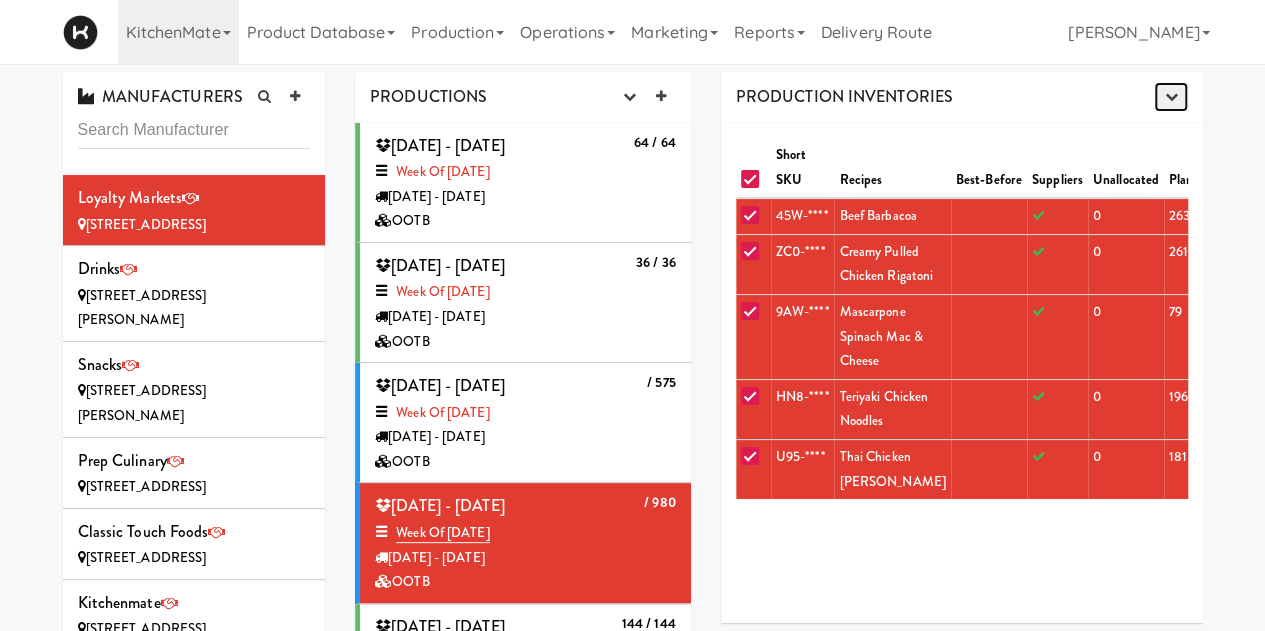 click at bounding box center (1170, 96) 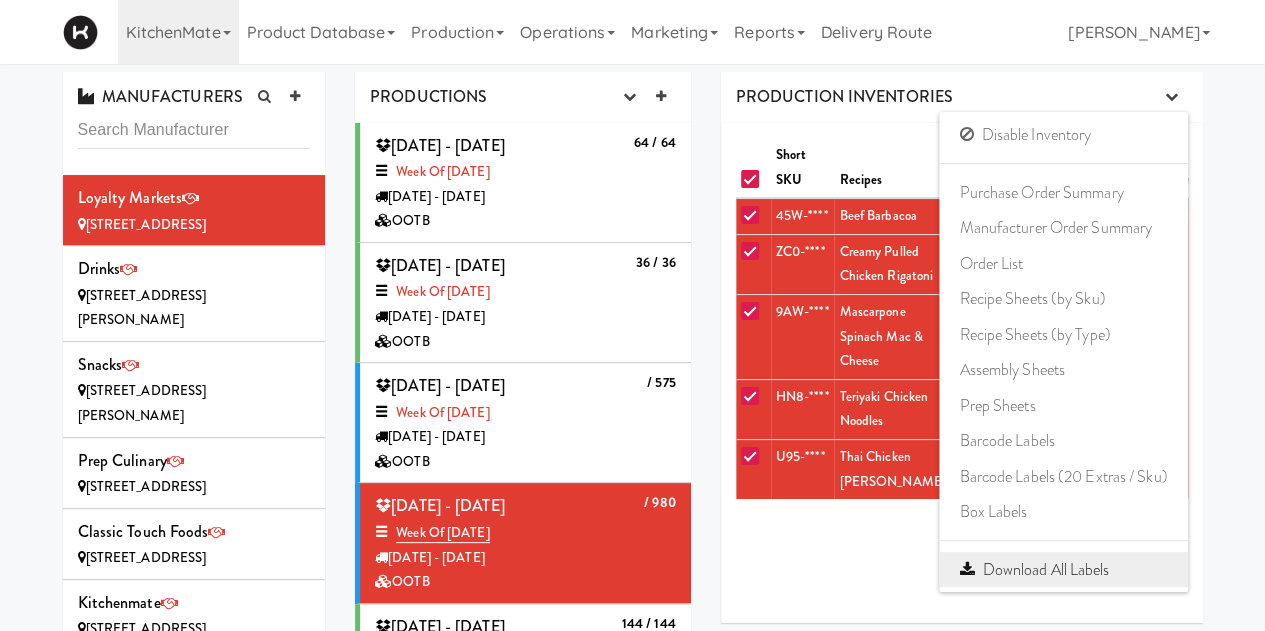 click on "Download All Labels" at bounding box center (1063, 570) 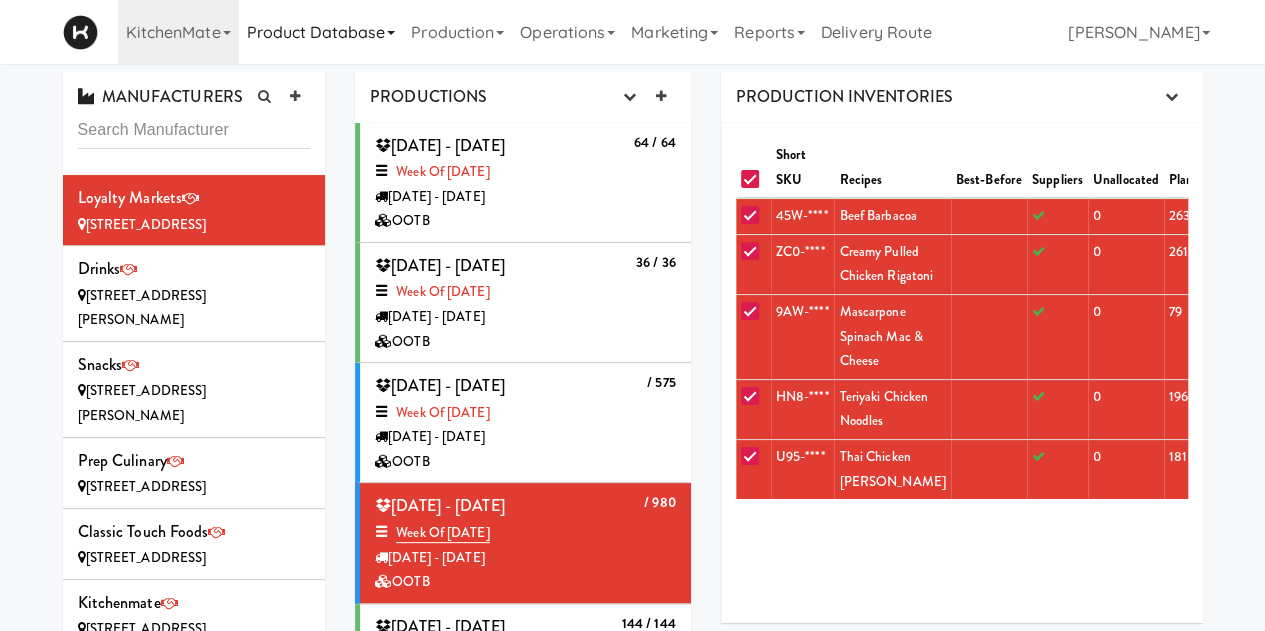 click on "Product Database" at bounding box center [321, 32] 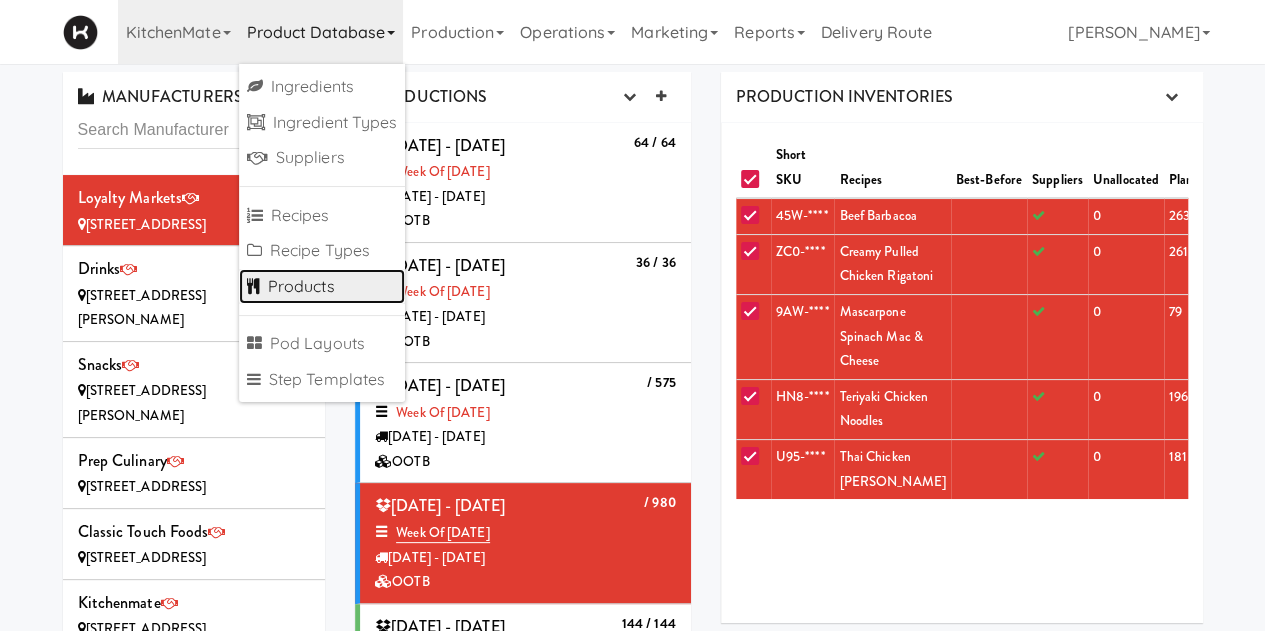 click on "Products" at bounding box center [322, 287] 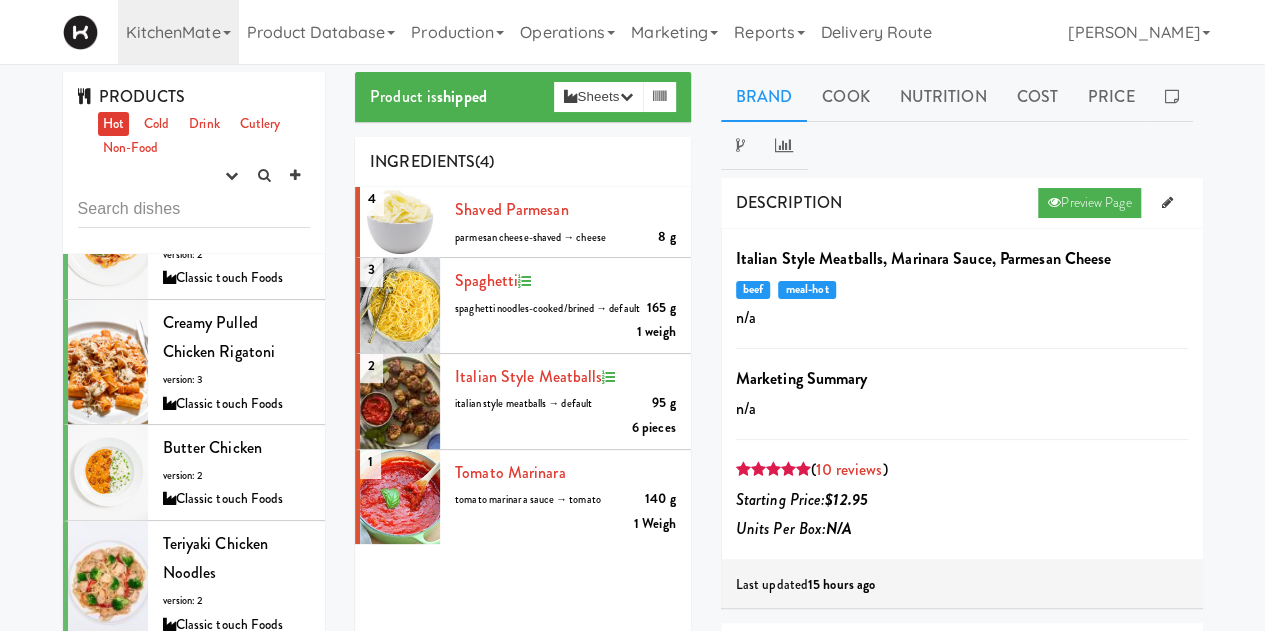 scroll, scrollTop: 0, scrollLeft: 0, axis: both 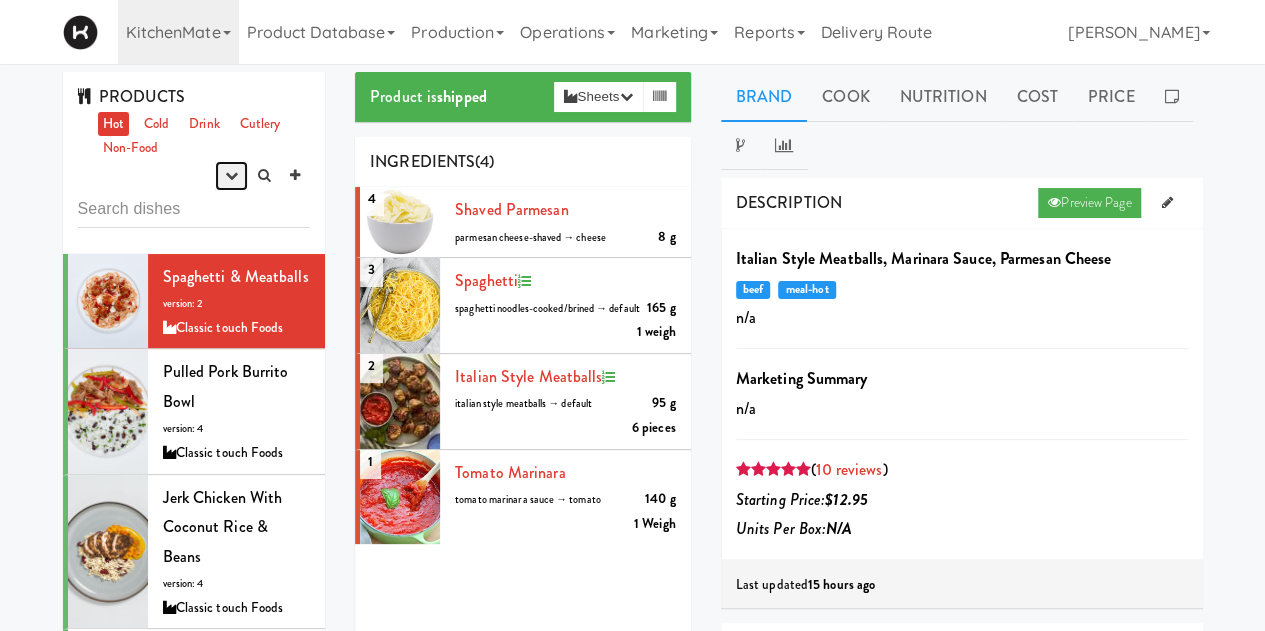 click at bounding box center [231, 175] 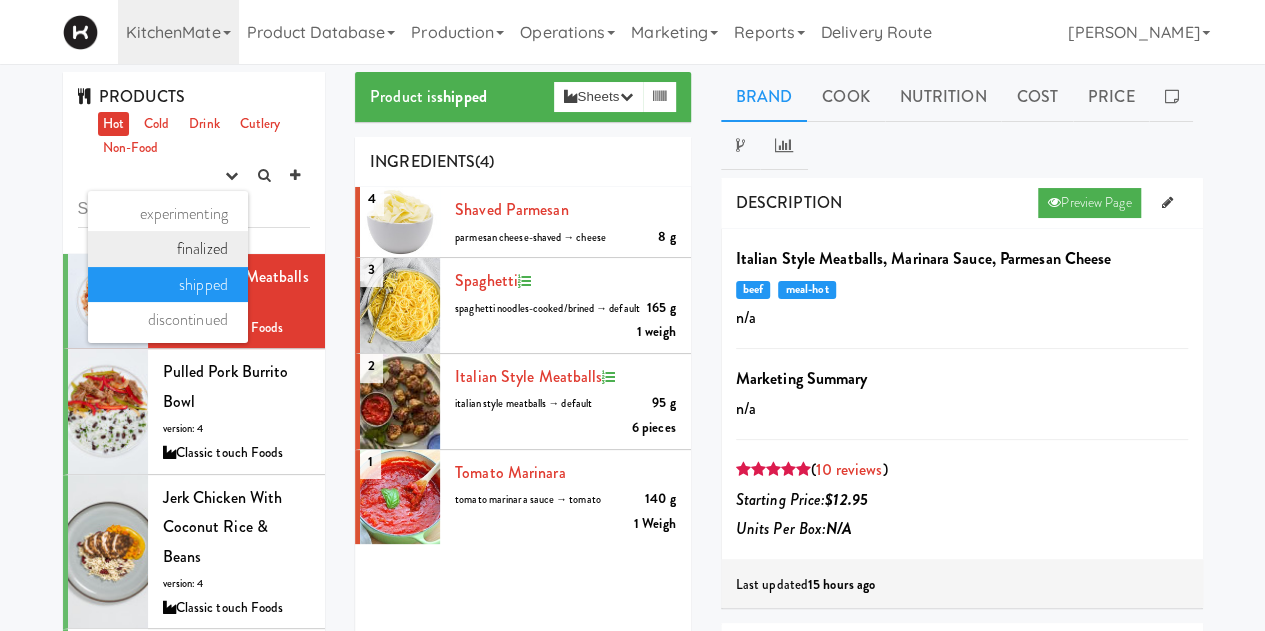 click on "finalized" at bounding box center [168, 249] 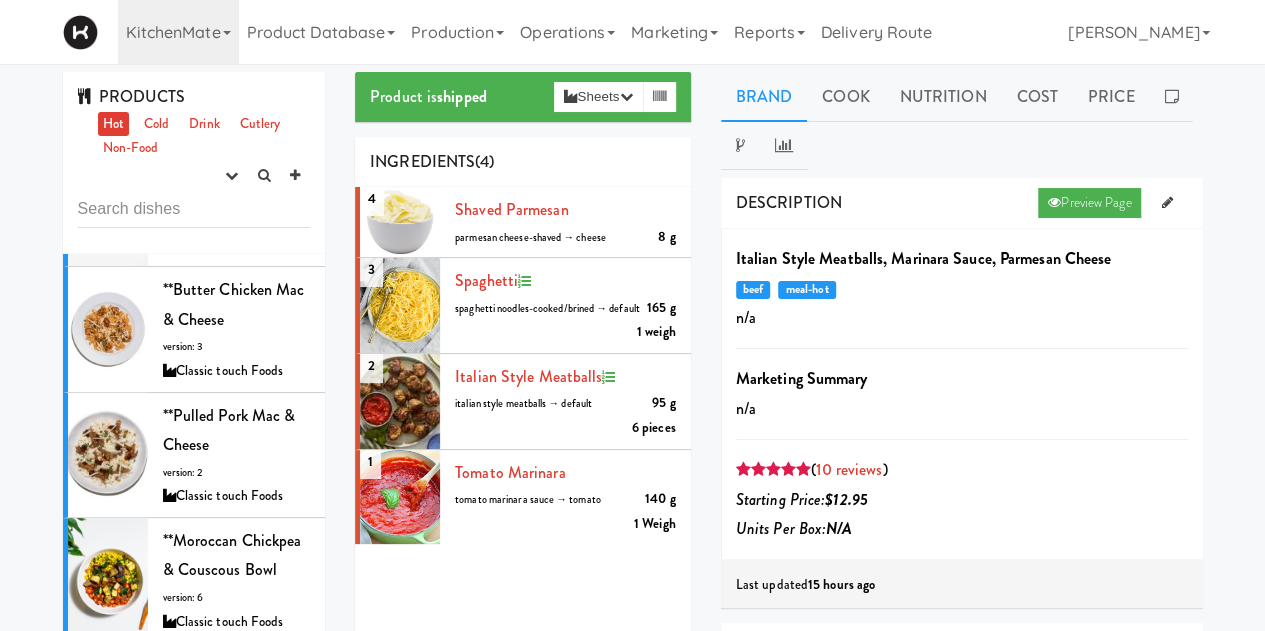 scroll, scrollTop: 580, scrollLeft: 0, axis: vertical 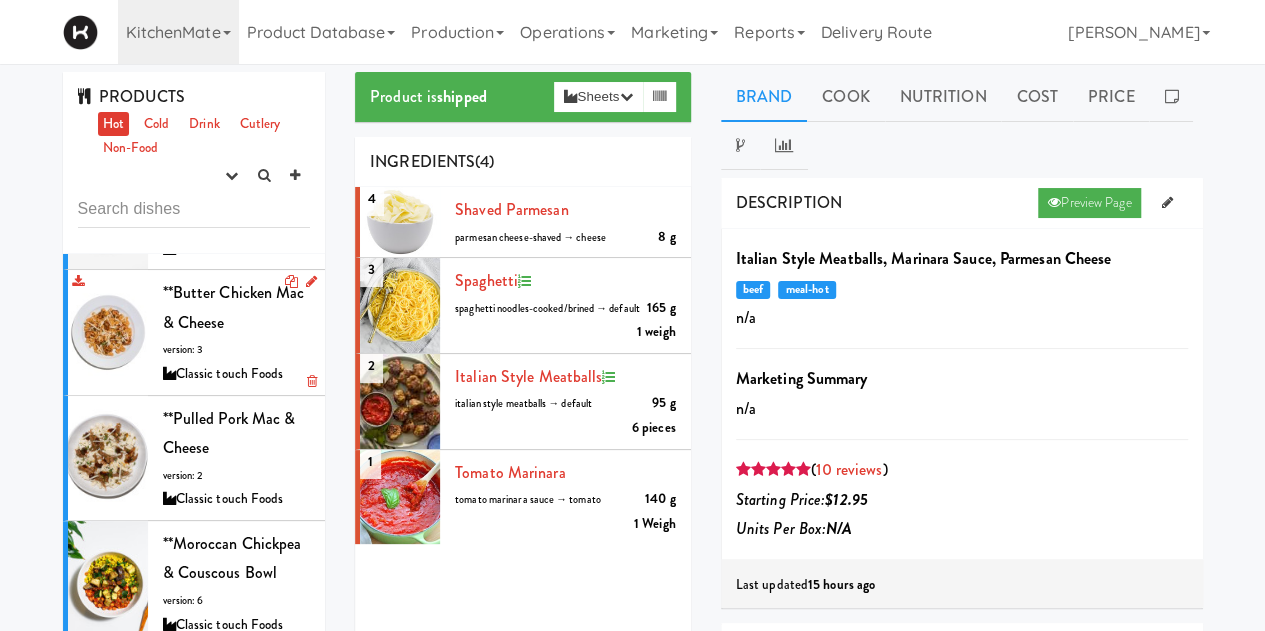 click on "Classic touch Foods" at bounding box center (237, 374) 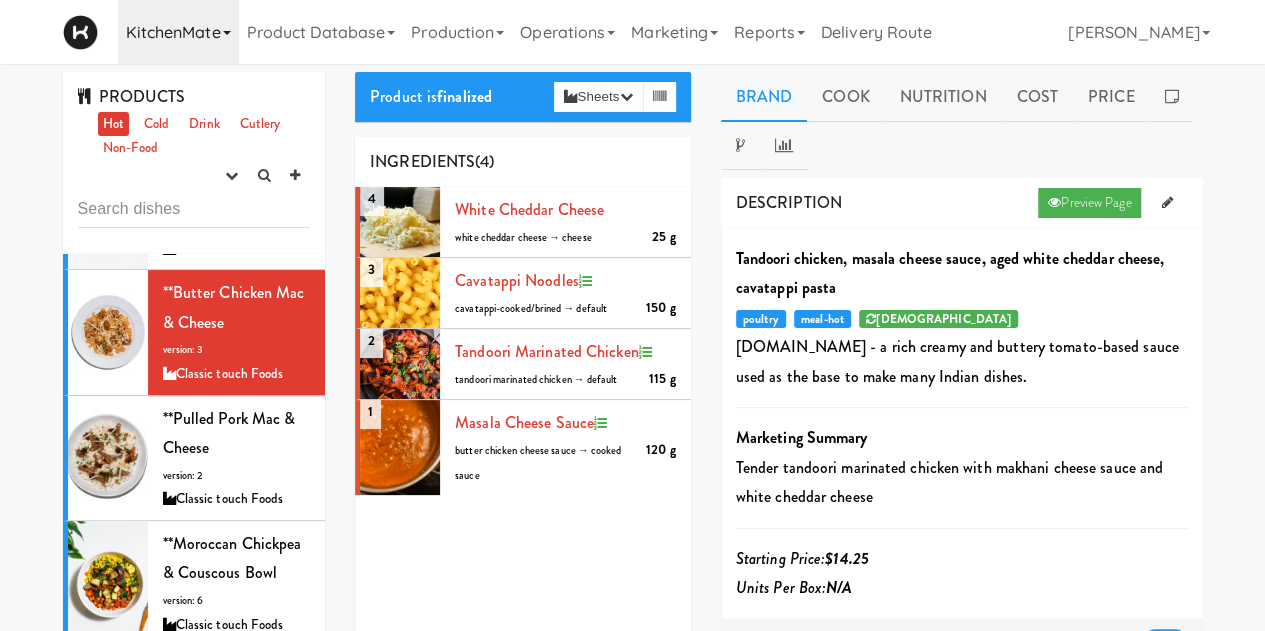 click on "KitchenMate" at bounding box center (178, 32) 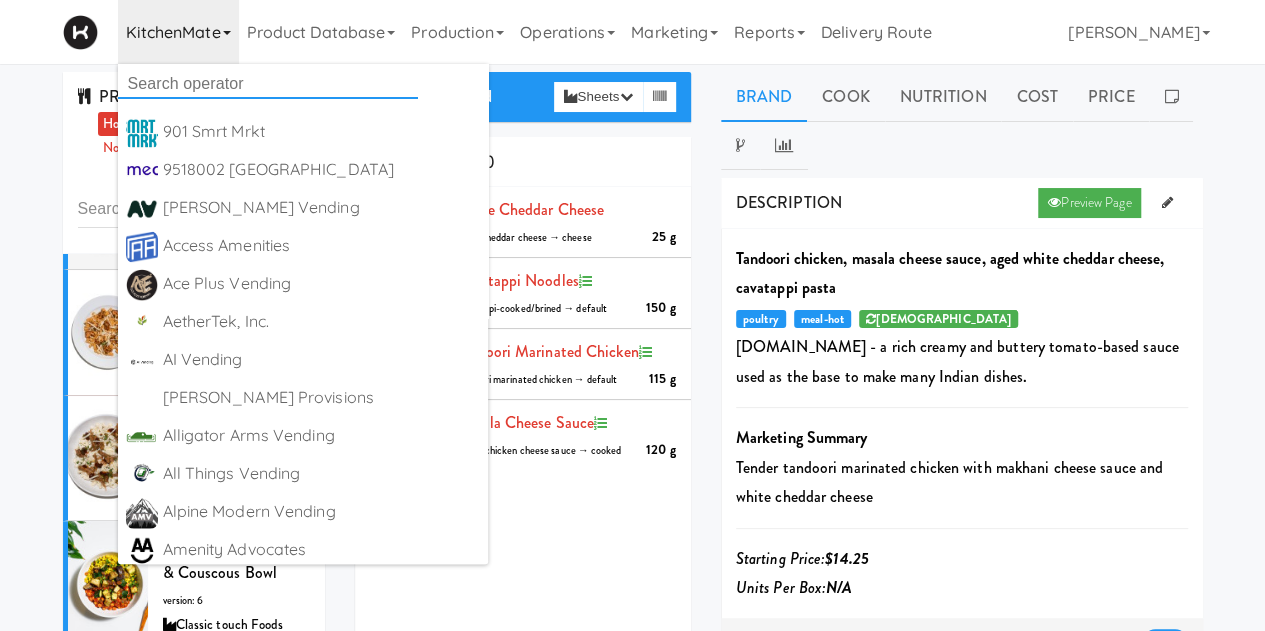 click at bounding box center [268, 84] 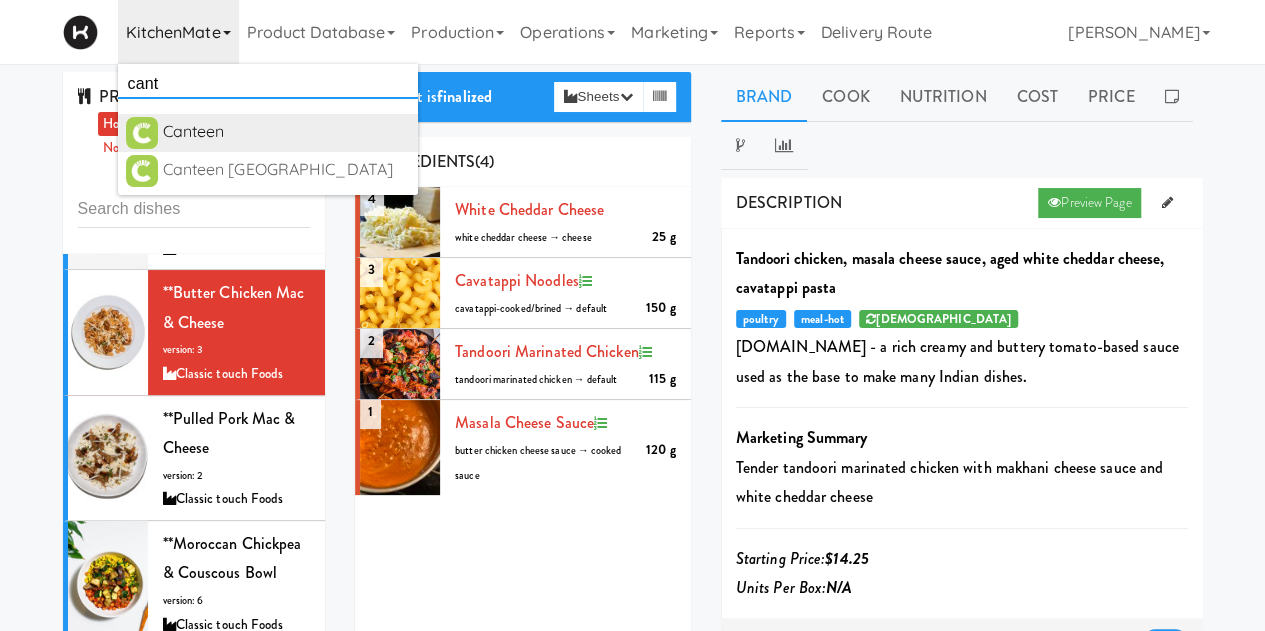 type on "cant" 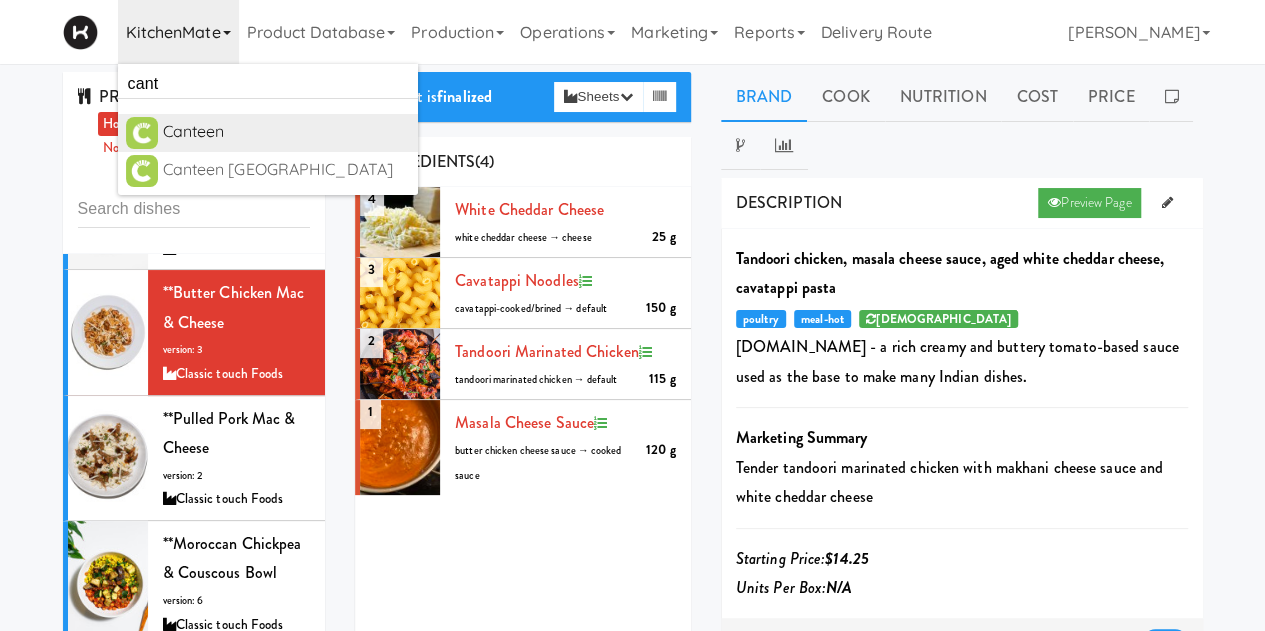 click on "Canteen" at bounding box center (286, 132) 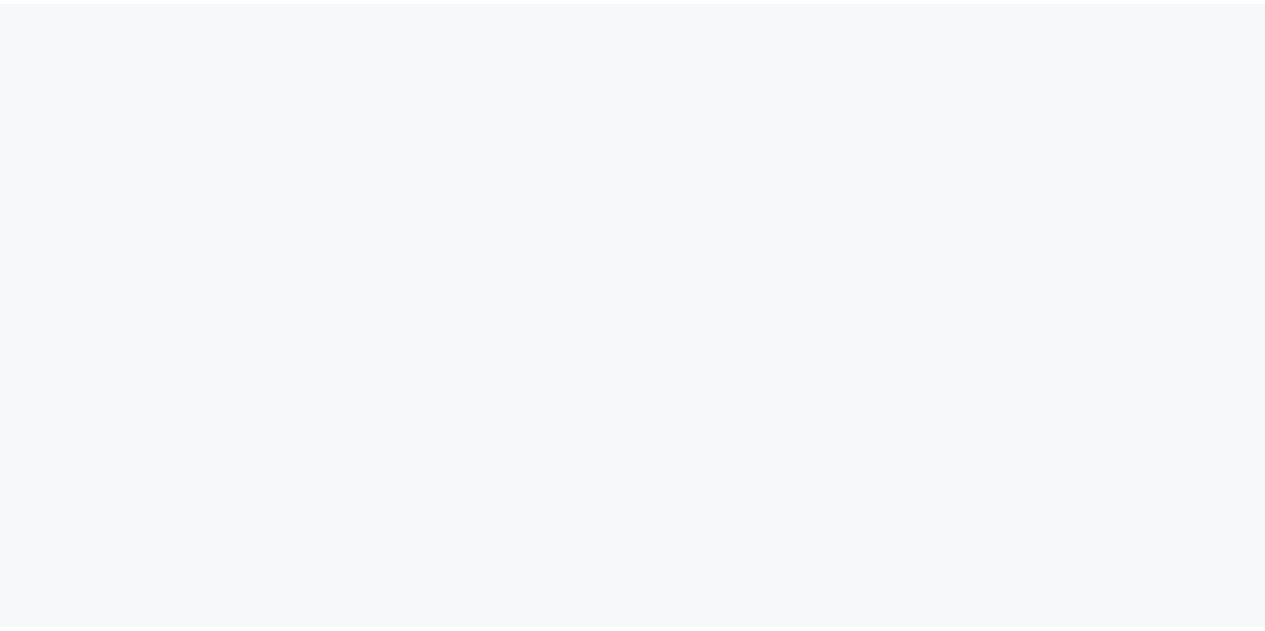 scroll, scrollTop: 0, scrollLeft: 0, axis: both 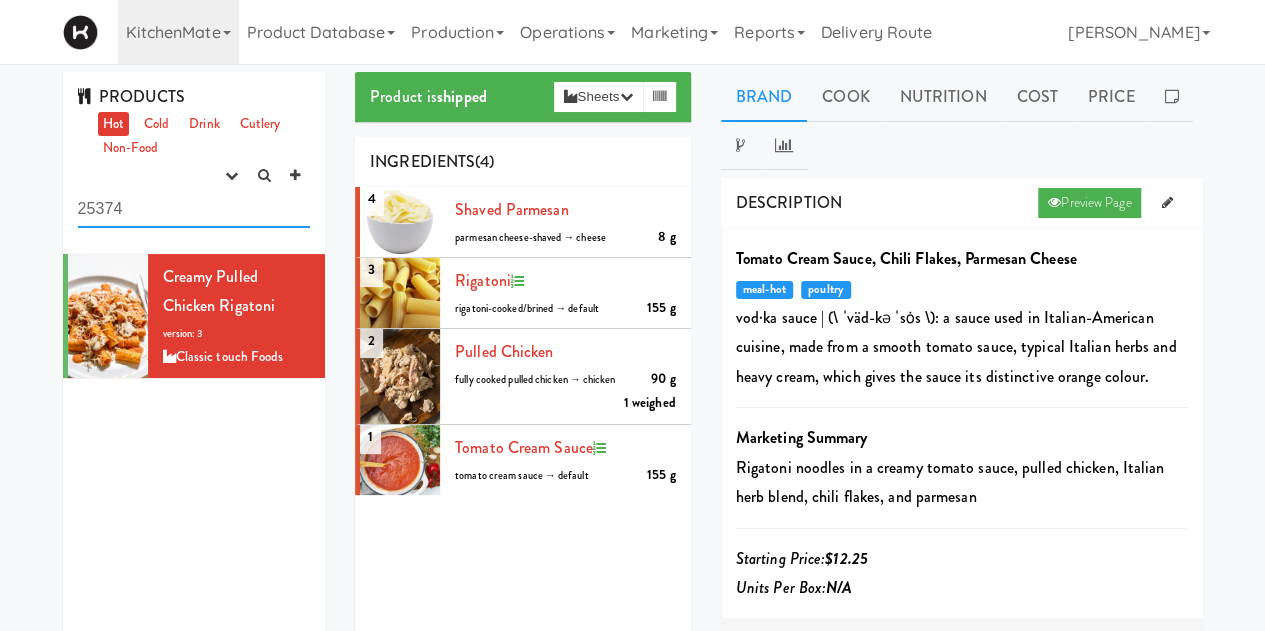 drag, startPoint x: 141, startPoint y: 216, endPoint x: -73, endPoint y: 241, distance: 215.45534 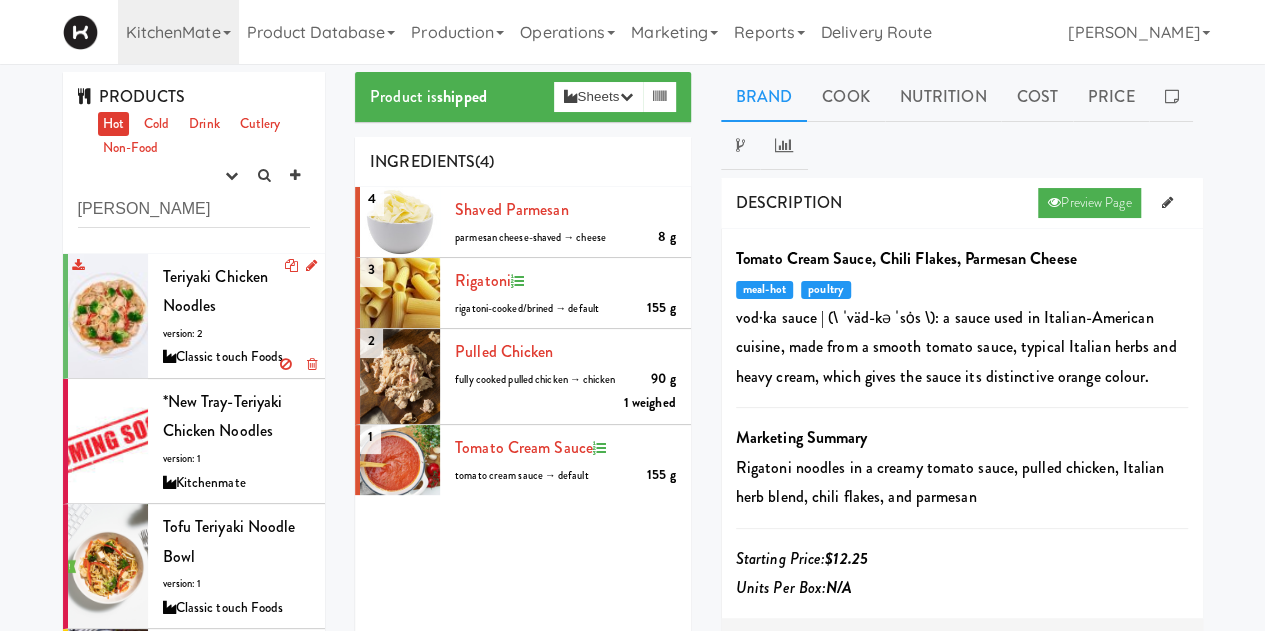 click on "Teriyaki Chicken Noodles  version: 2  Classic touch Foods" at bounding box center (237, 316) 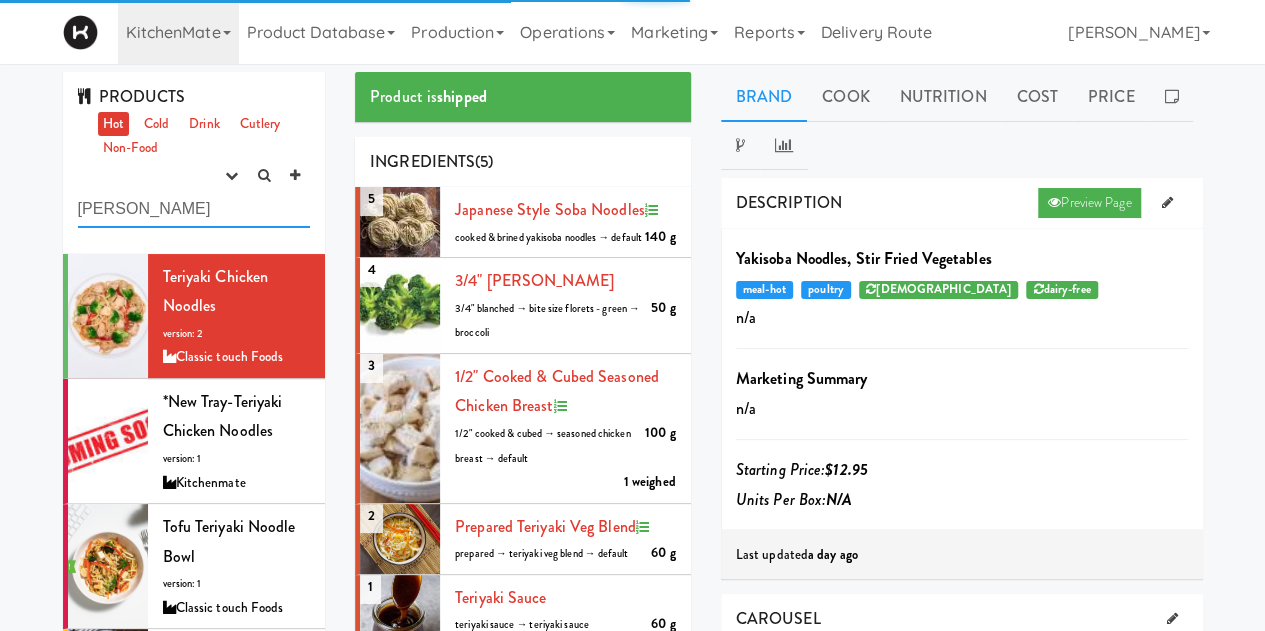 drag, startPoint x: 181, startPoint y: 190, endPoint x: -41, endPoint y: 226, distance: 224.89998 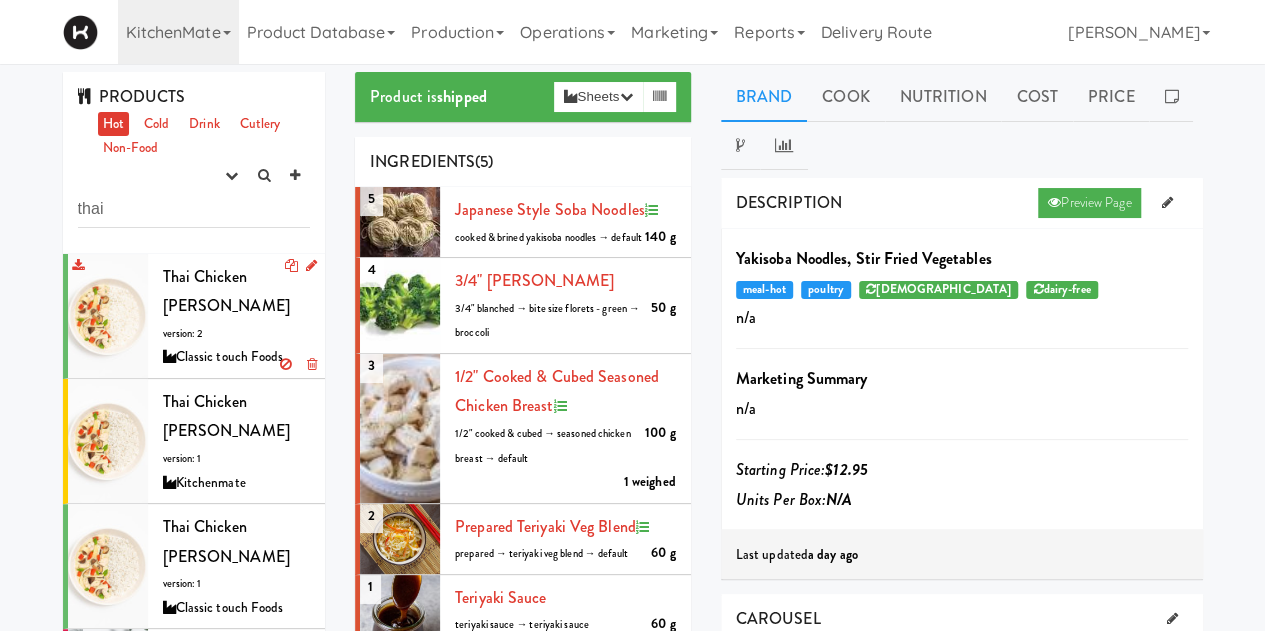 click on "Thai Chicken Curry  version: 2  Classic touch Foods" at bounding box center [237, 316] 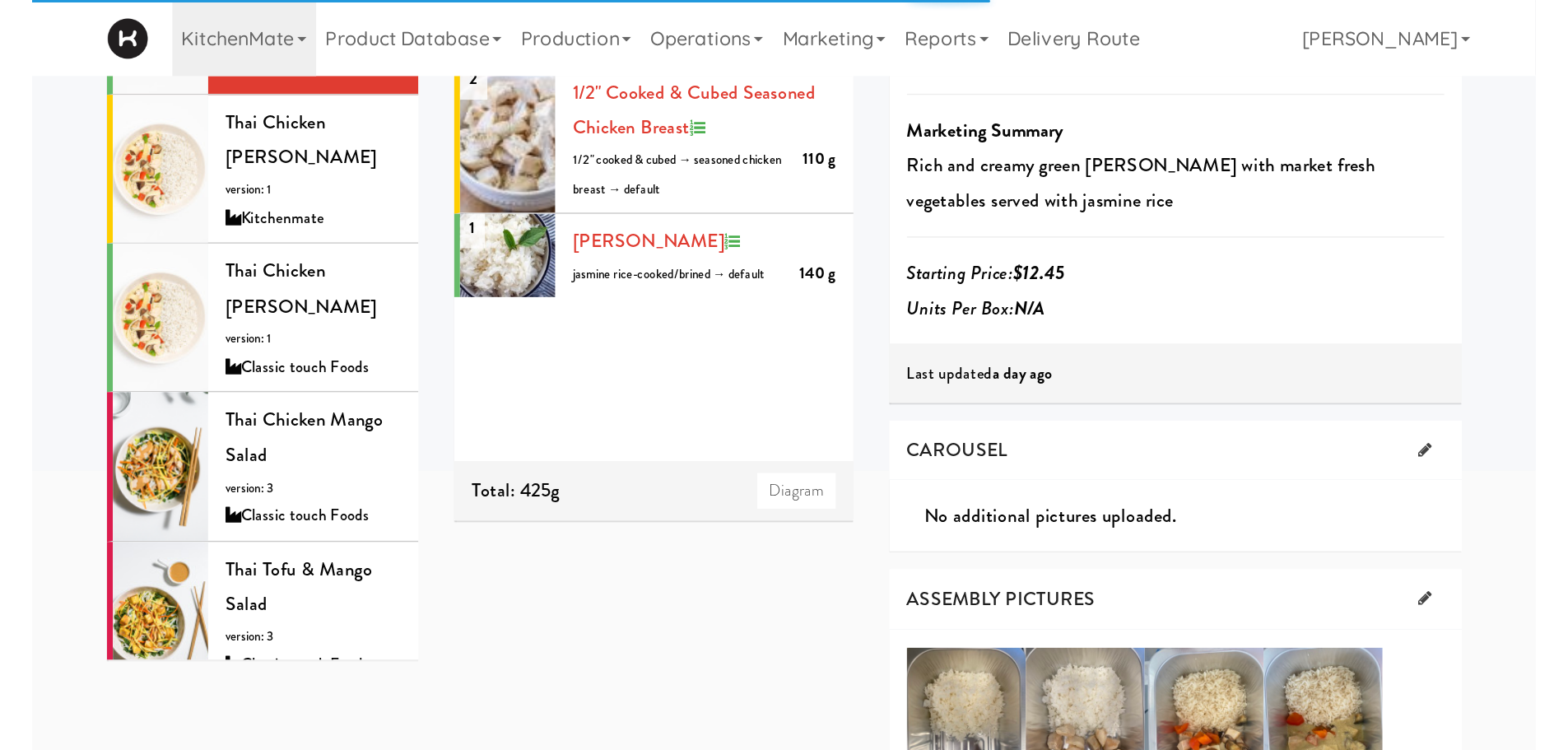 scroll, scrollTop: 0, scrollLeft: 0, axis: both 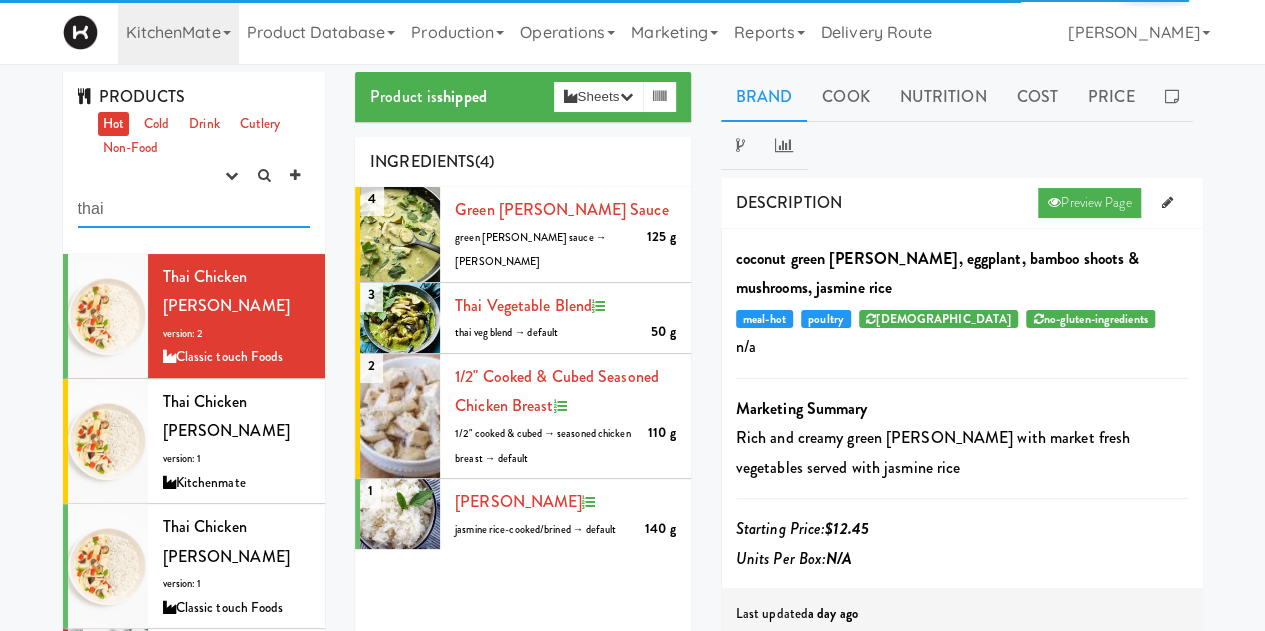 drag, startPoint x: 158, startPoint y: 217, endPoint x: -208, endPoint y: 213, distance: 366.02185 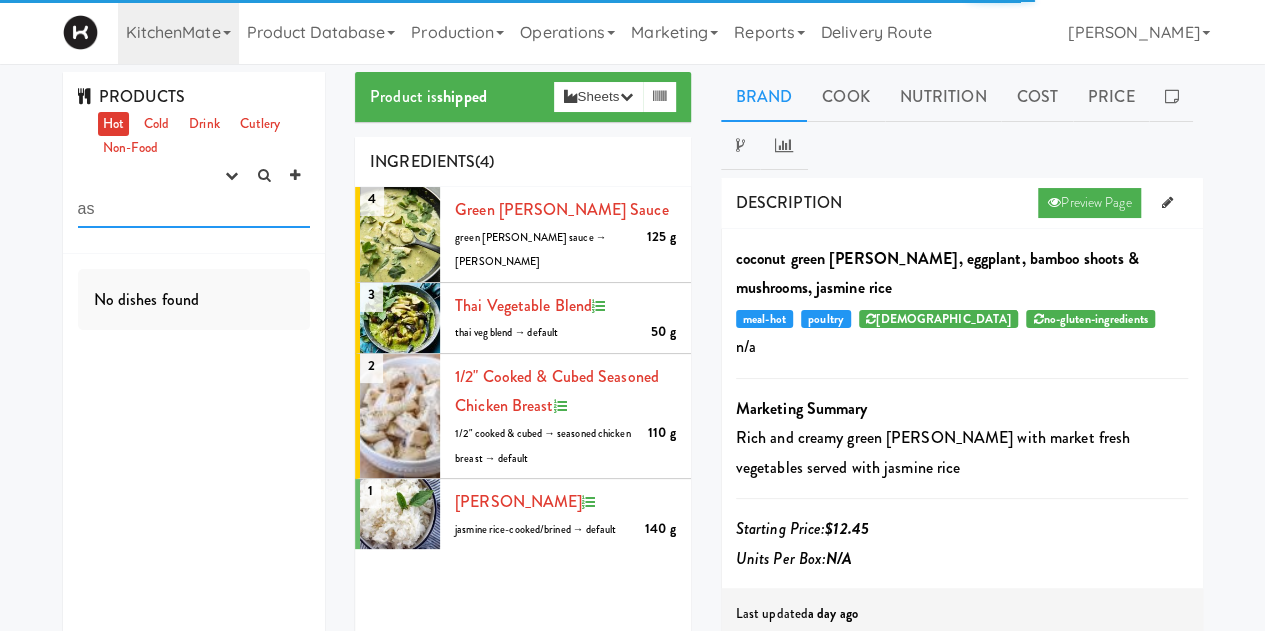 type on "a" 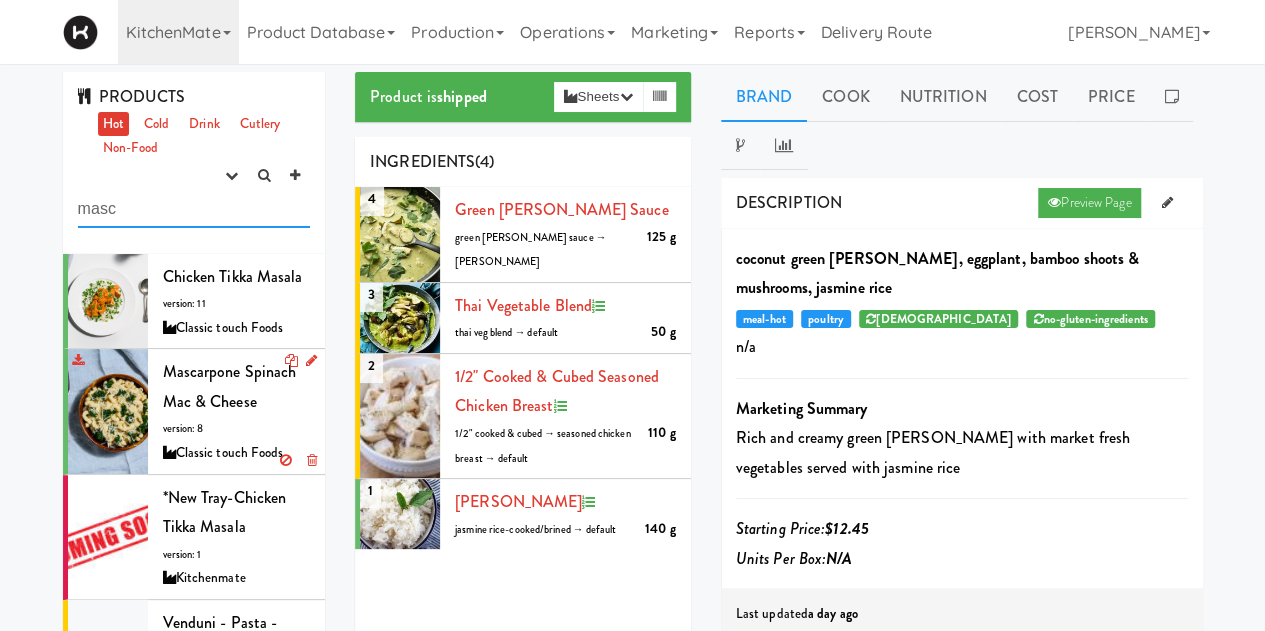 type on "masc" 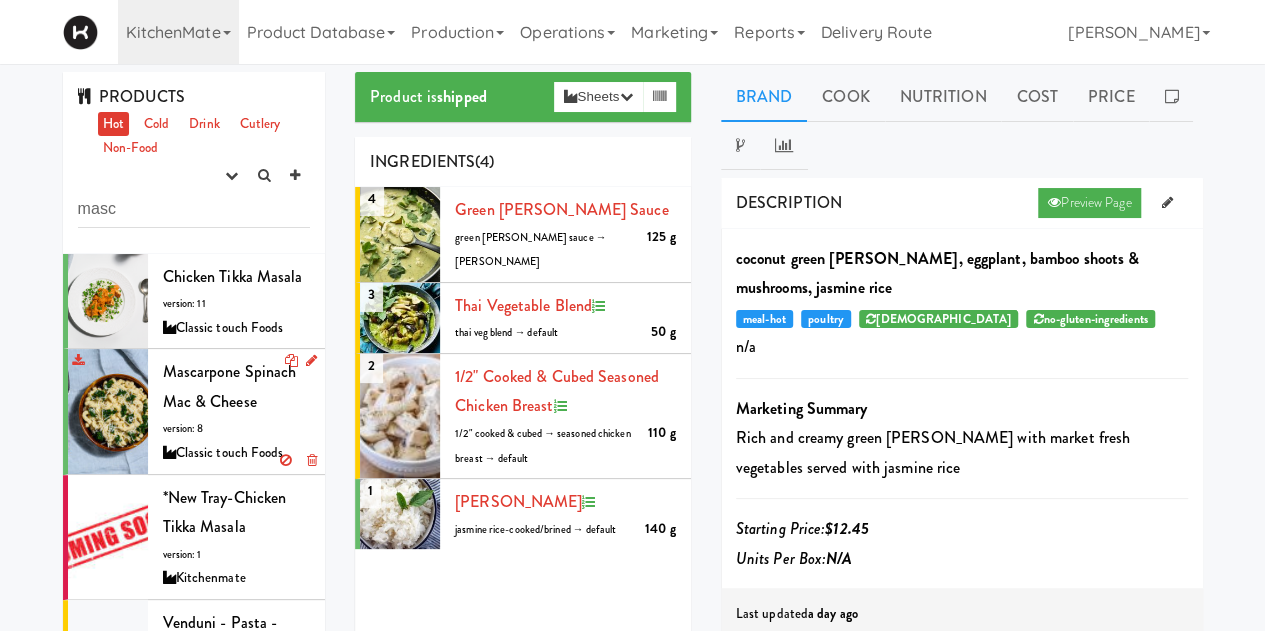 click on "Mascarpone Spinach Mac & Cheese  version: 8  Classic touch Foods" at bounding box center [237, 411] 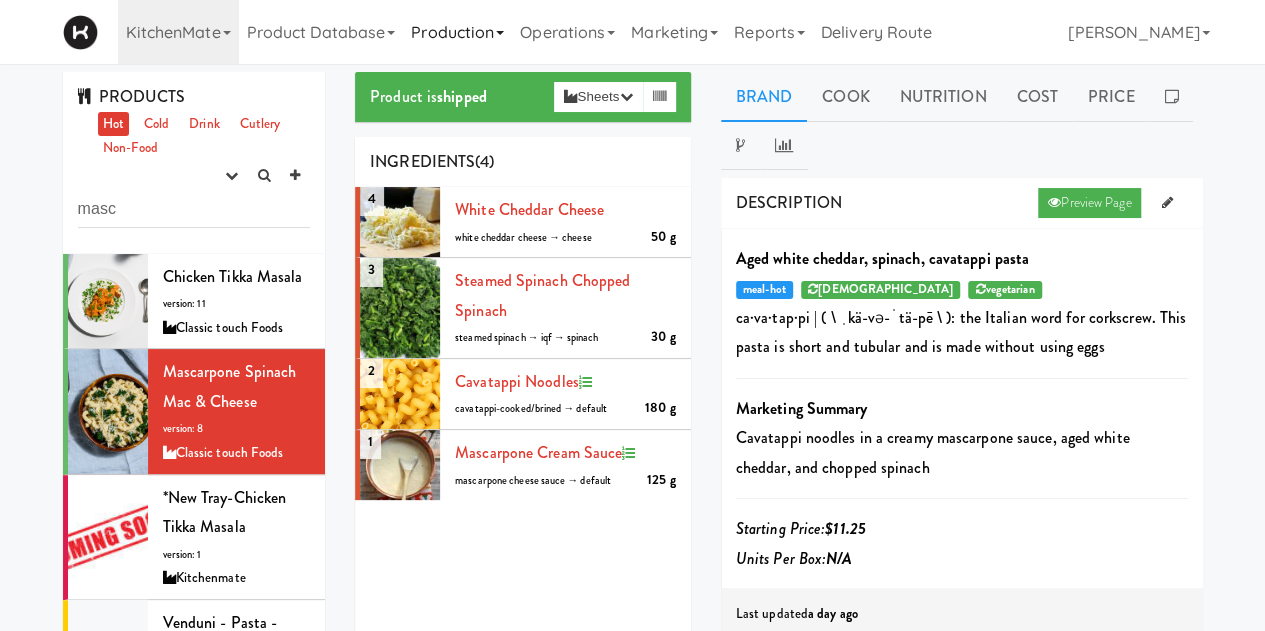 click on "Production" at bounding box center [457, 32] 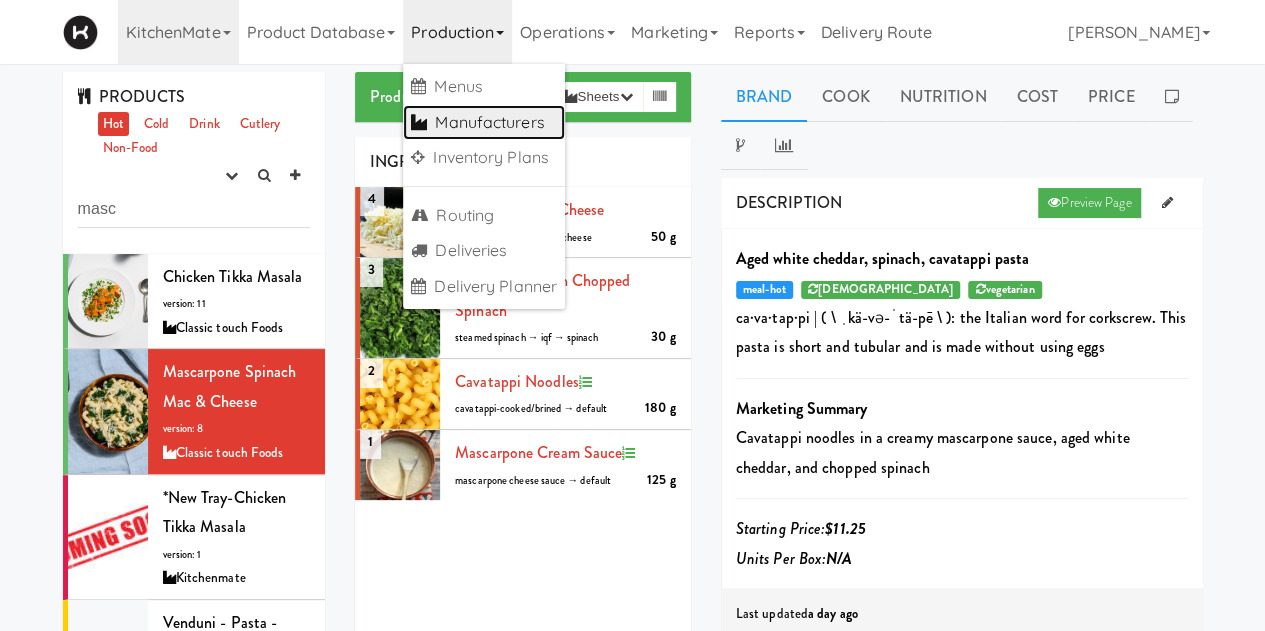 click on "Manufacturers" at bounding box center (484, 123) 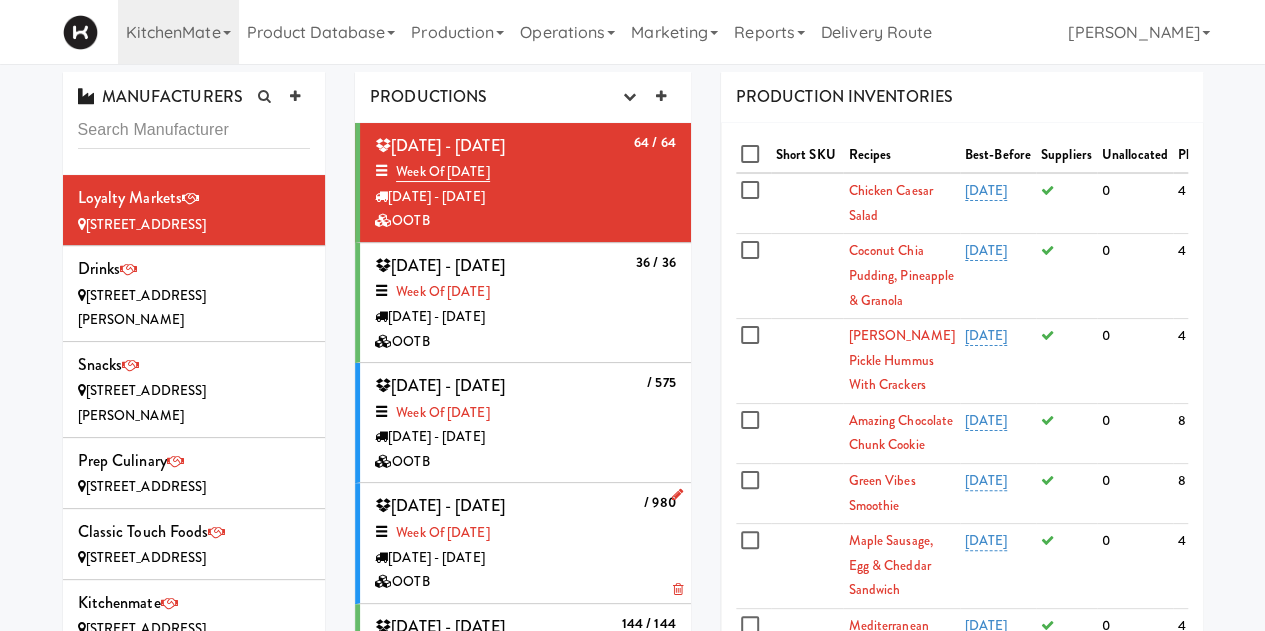 click on "/ 980    [DATE] - [DATE] Week of [DATE]  [DATE] - [DATE]   OOTB" at bounding box center [525, 542] 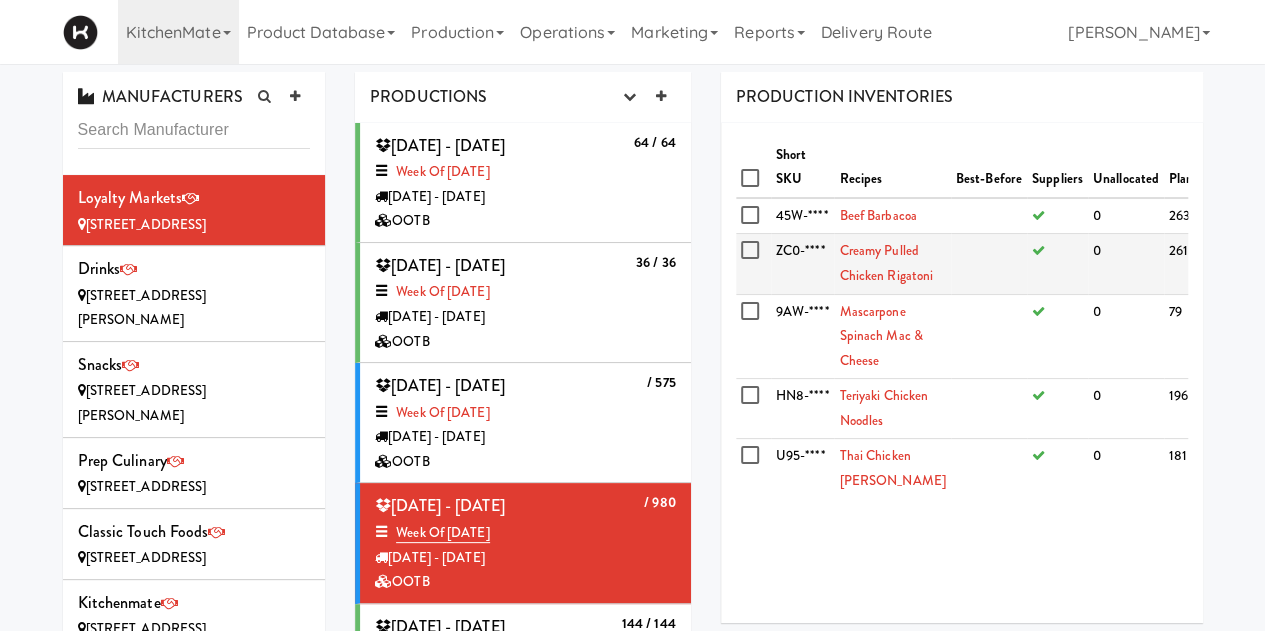 click on "ZC0-****" at bounding box center (803, 264) 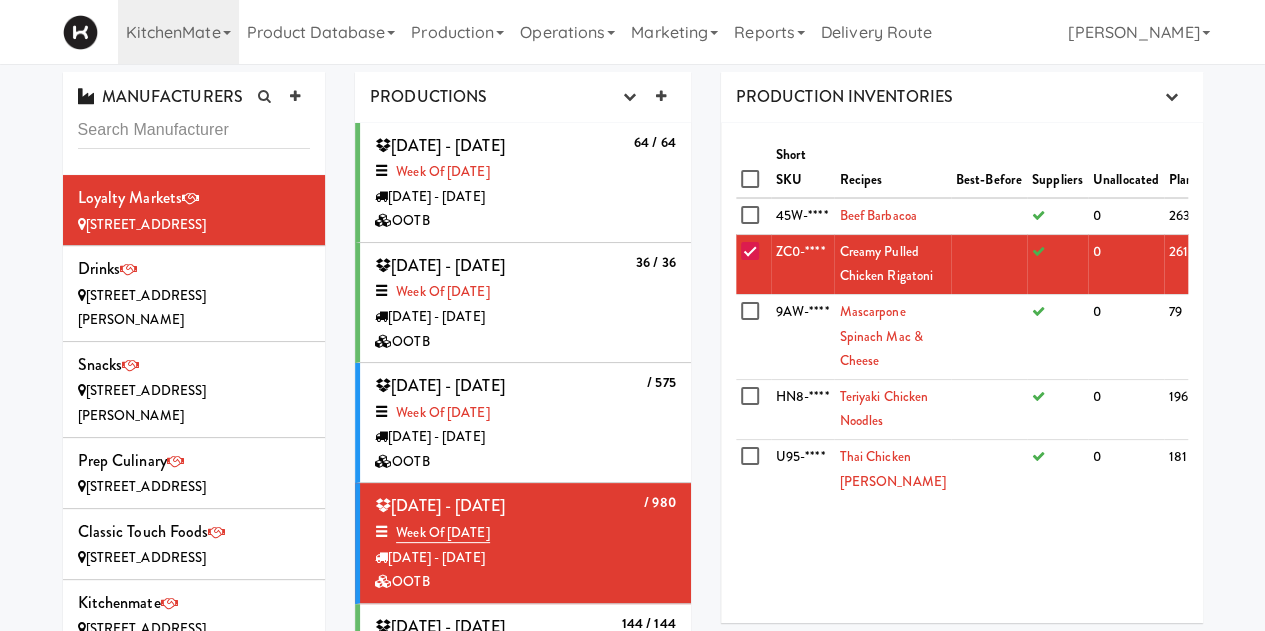 click at bounding box center [752, 252] 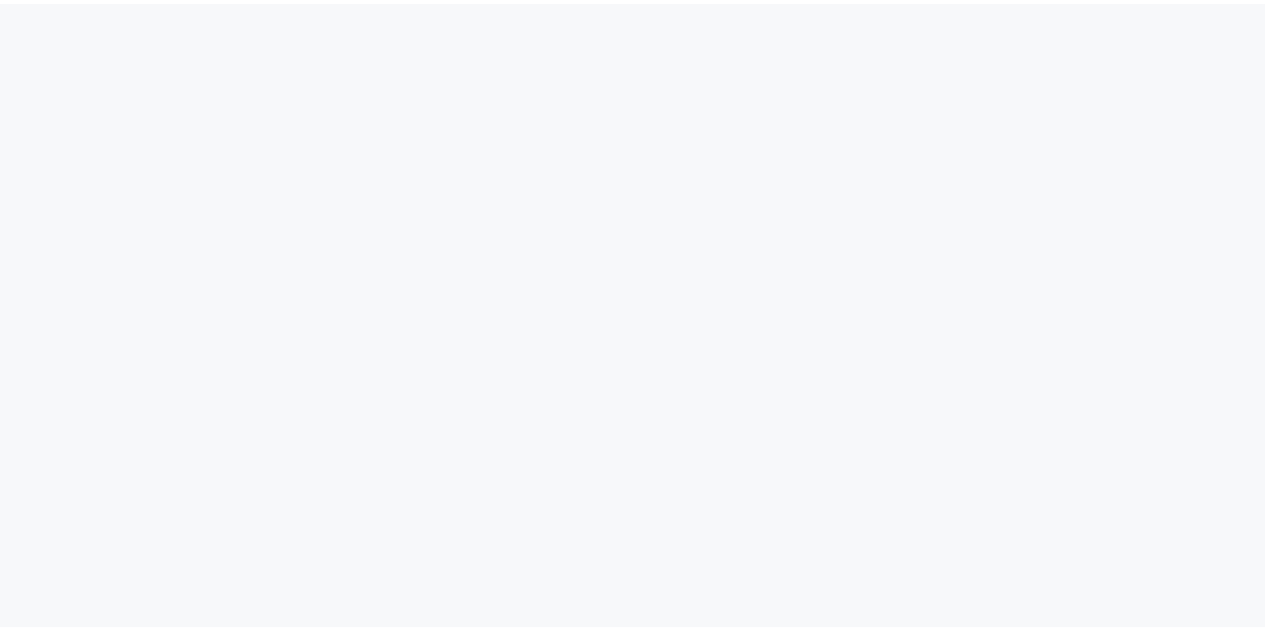 scroll, scrollTop: 0, scrollLeft: 0, axis: both 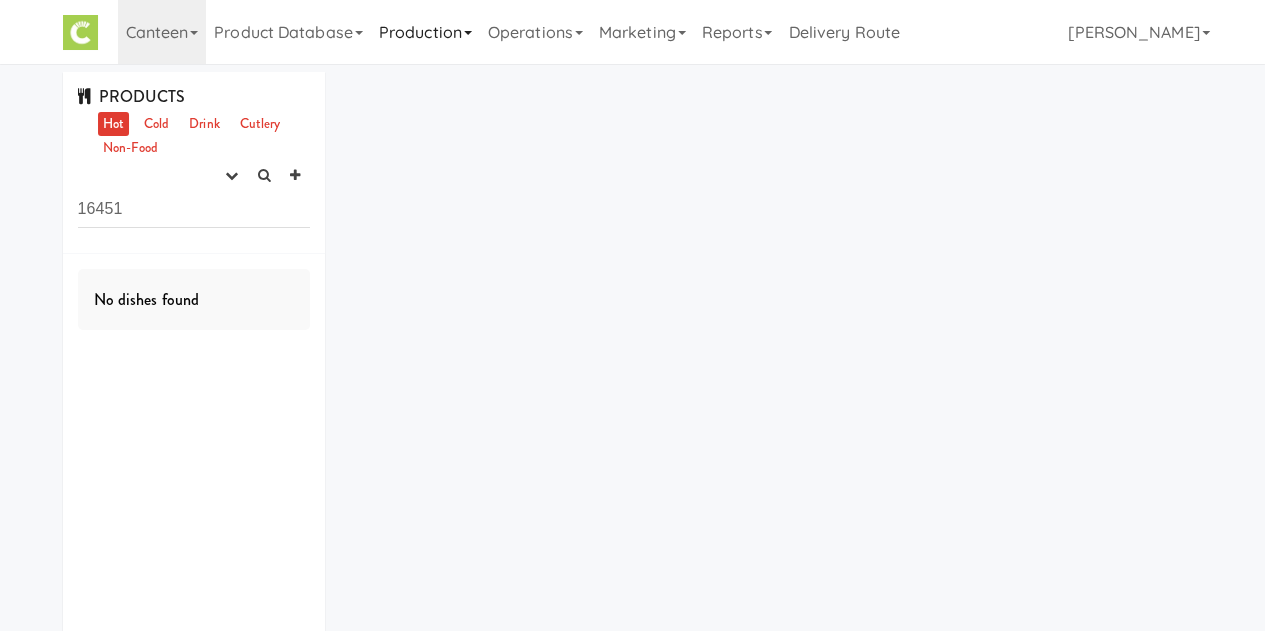 click on "Production" at bounding box center (425, 32) 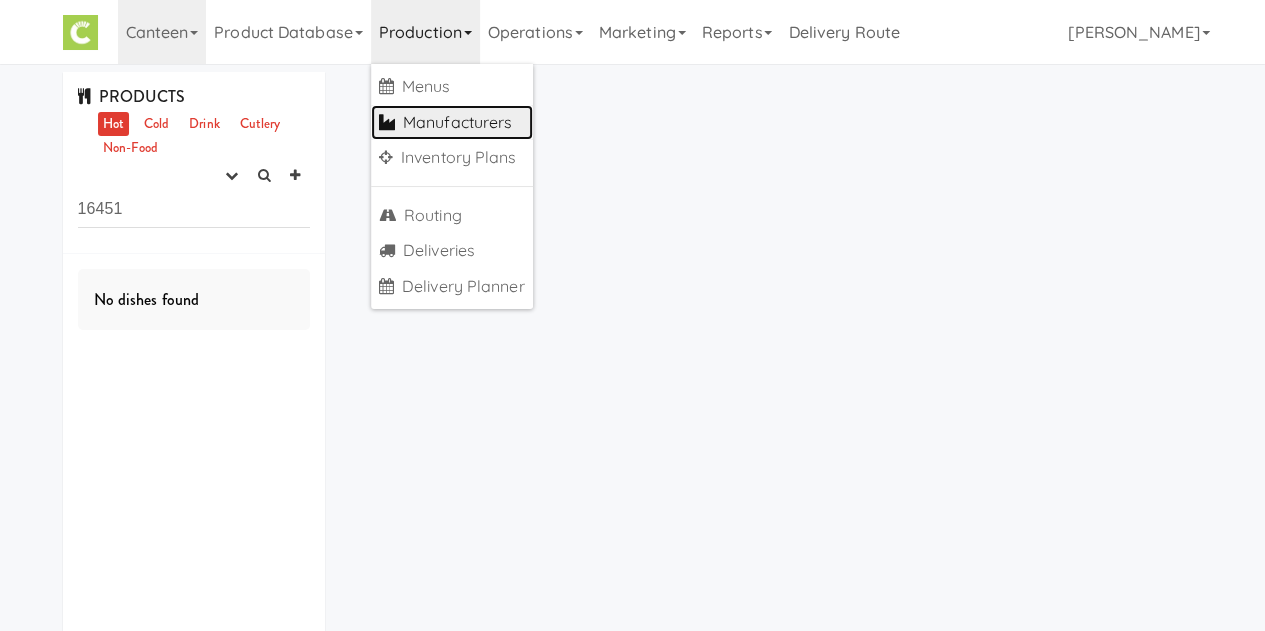 click on "Manufacturers" at bounding box center (452, 123) 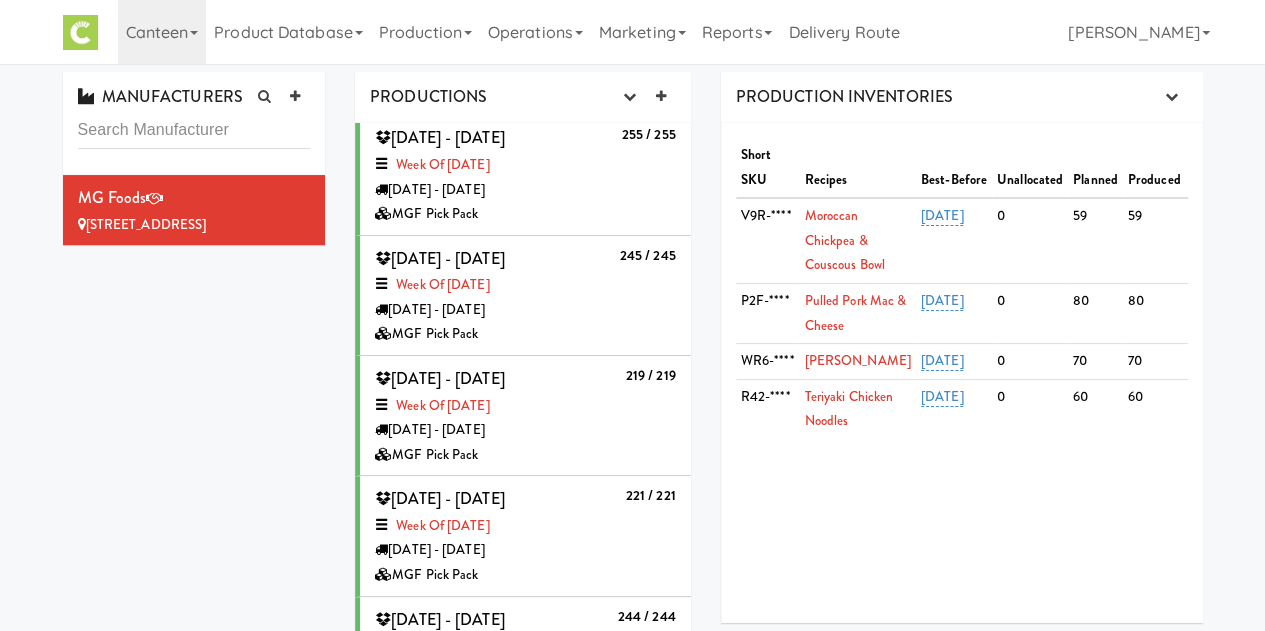 scroll, scrollTop: 735, scrollLeft: 0, axis: vertical 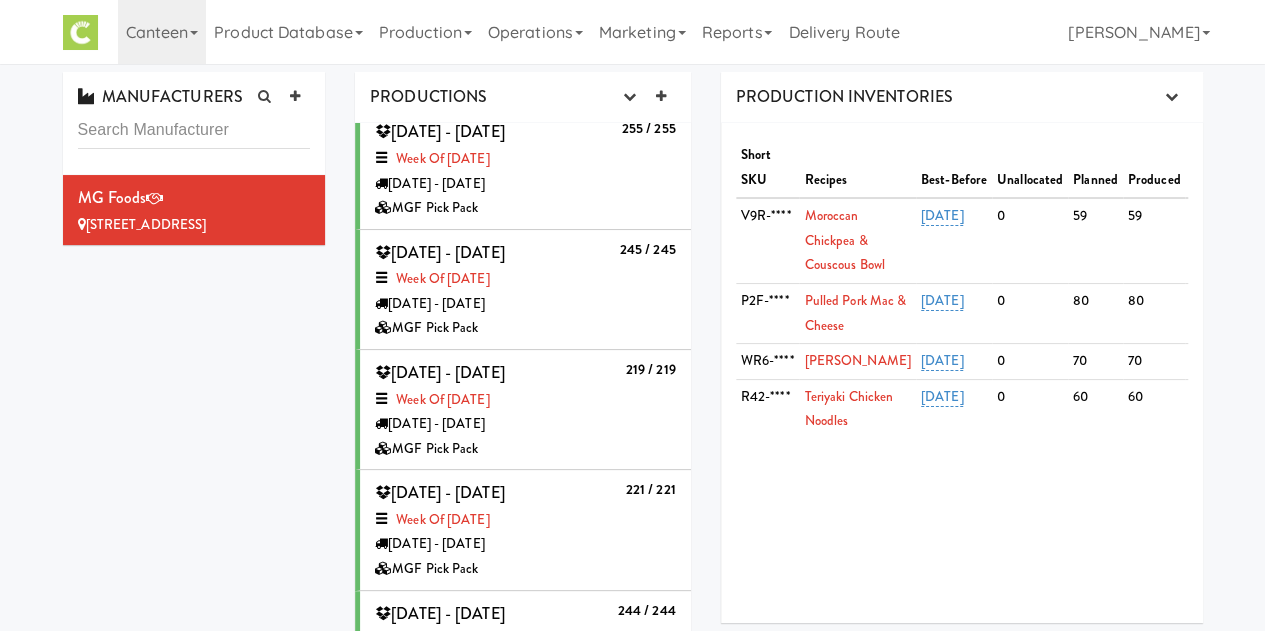 click on "MGF Pick Pack" at bounding box center (525, 328) 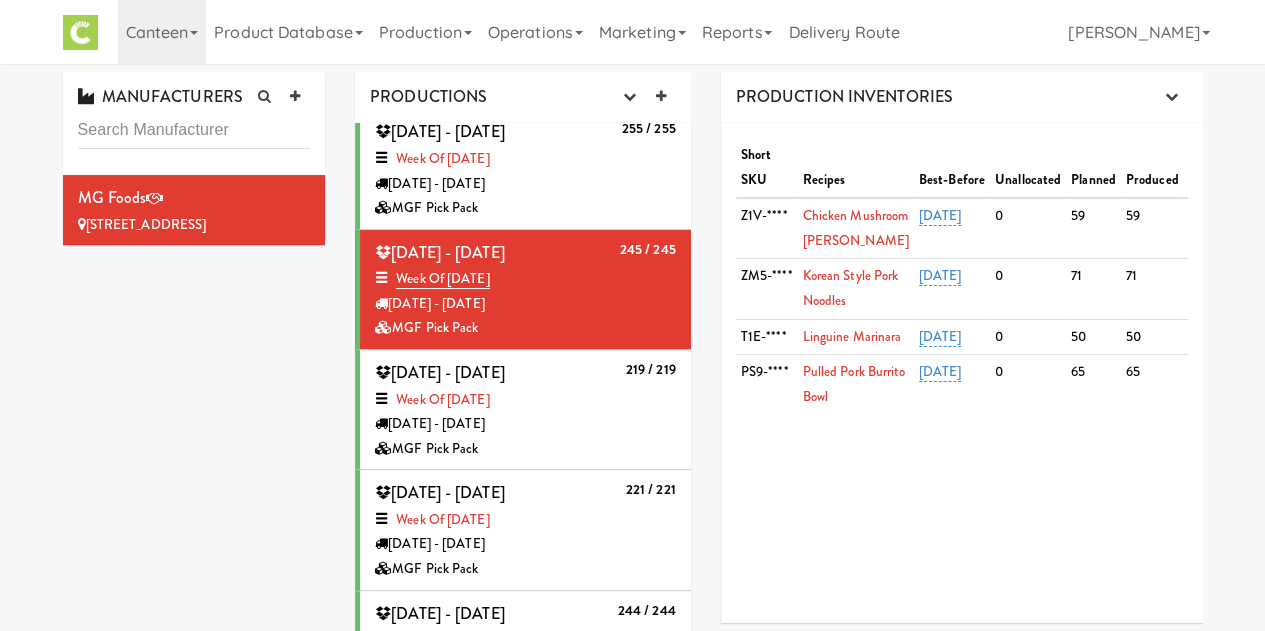 click on "MGF Pick Pack" at bounding box center (525, 208) 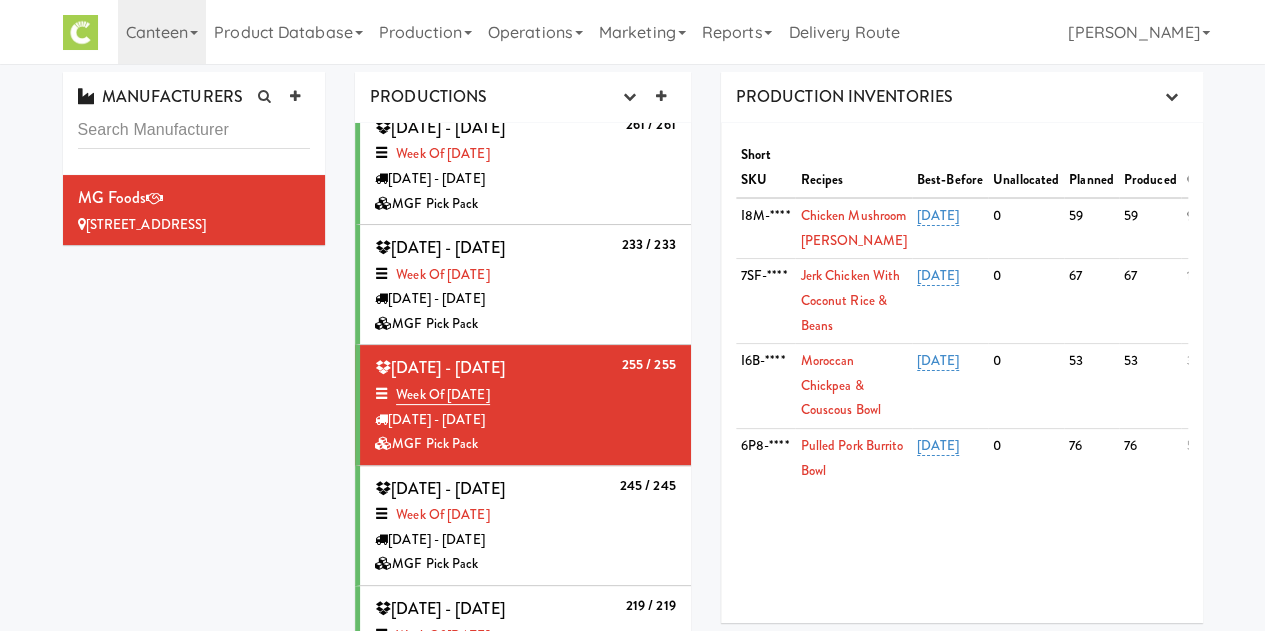 scroll, scrollTop: 471, scrollLeft: 0, axis: vertical 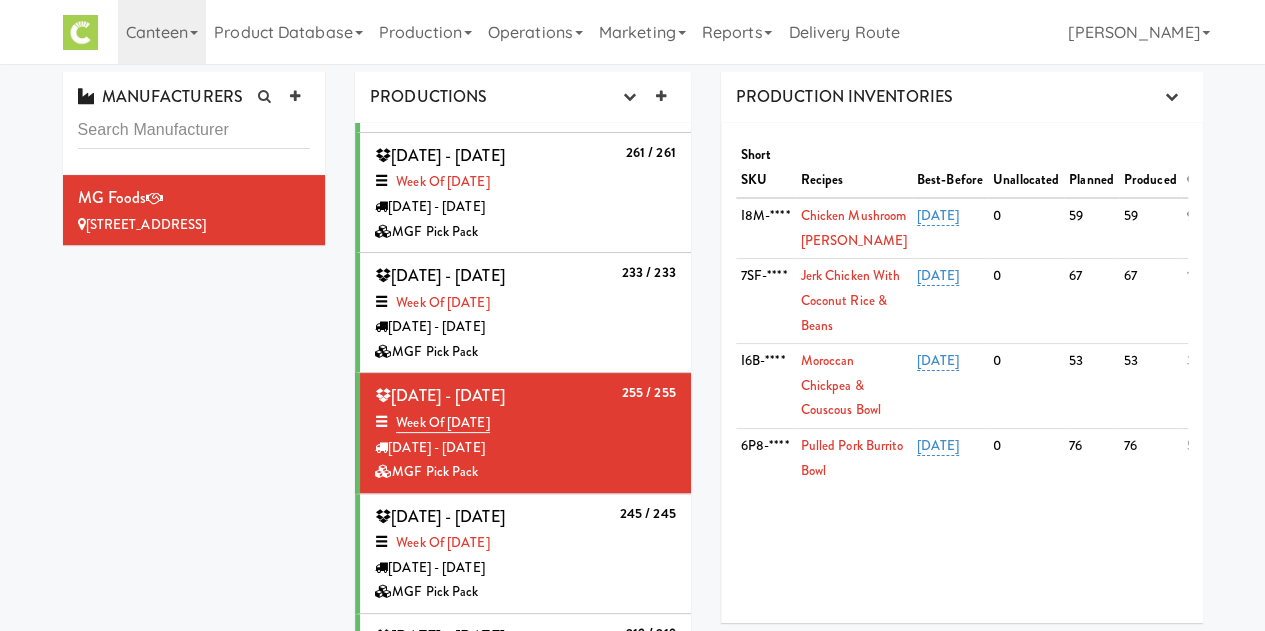 click on "Week of June 2nd, 2025" at bounding box center [525, 303] 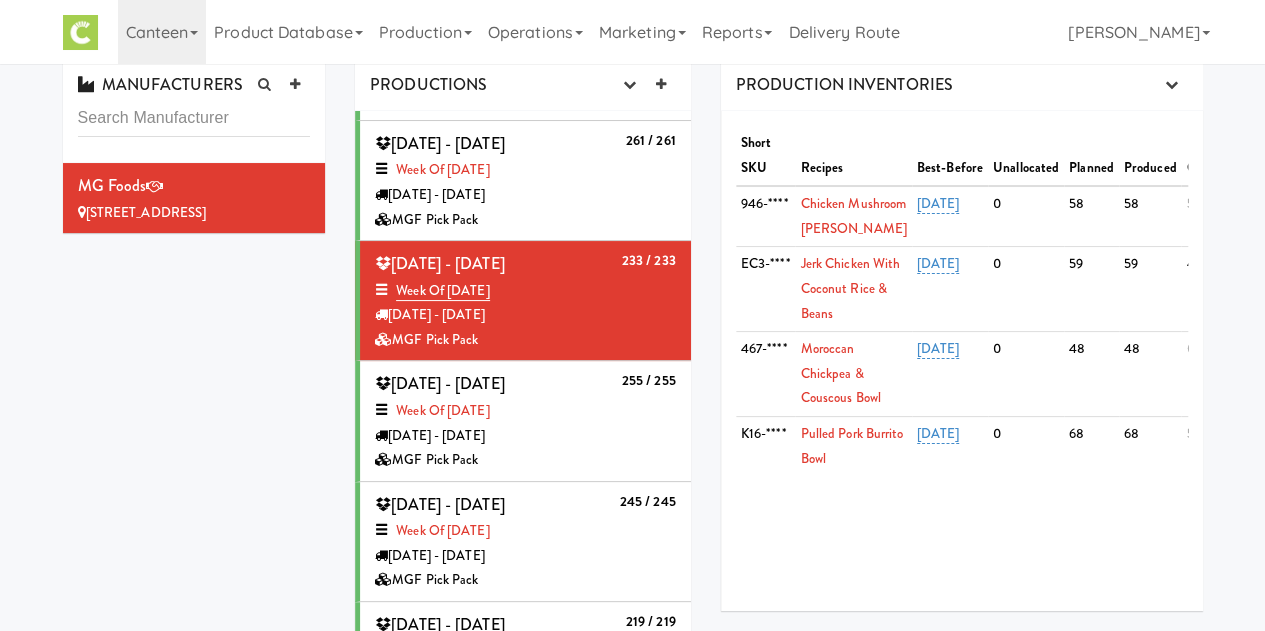 scroll, scrollTop: 10, scrollLeft: 0, axis: vertical 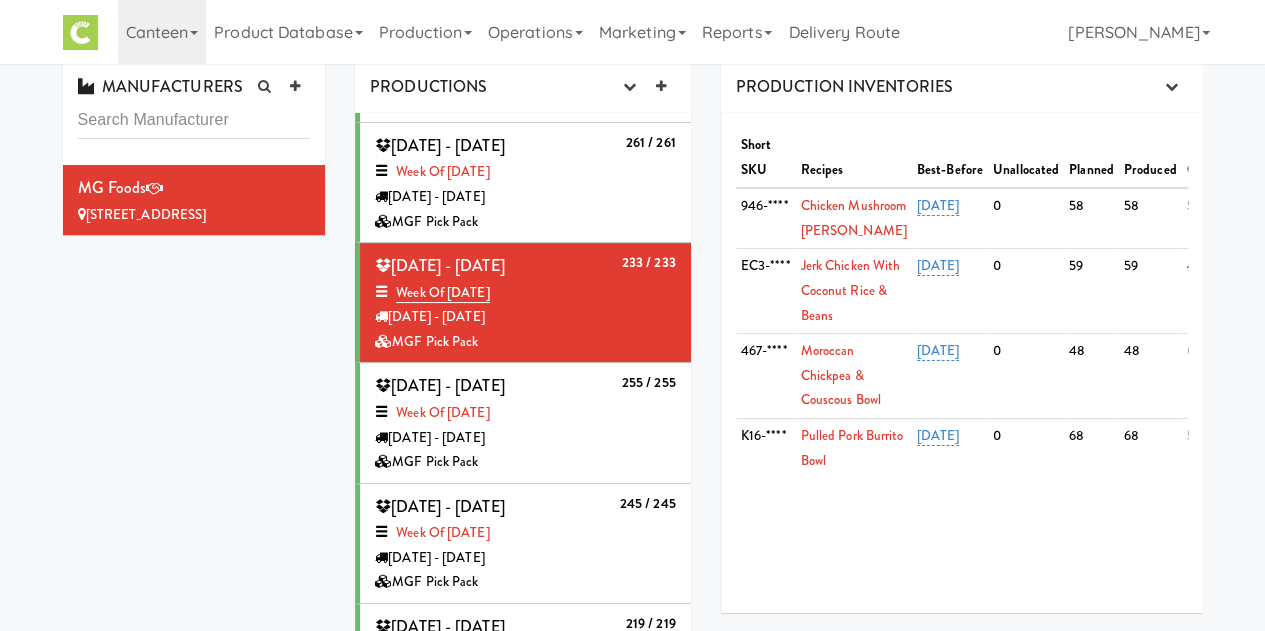 click on "MGF Pick Pack" at bounding box center [525, 222] 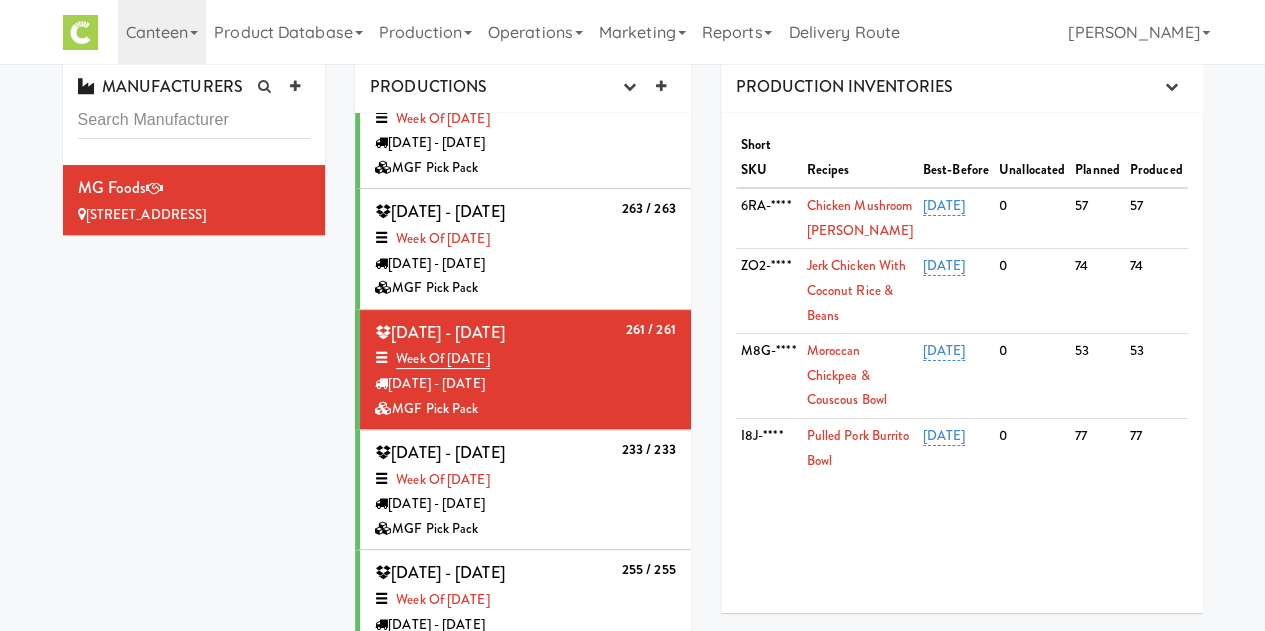 scroll, scrollTop: 271, scrollLeft: 0, axis: vertical 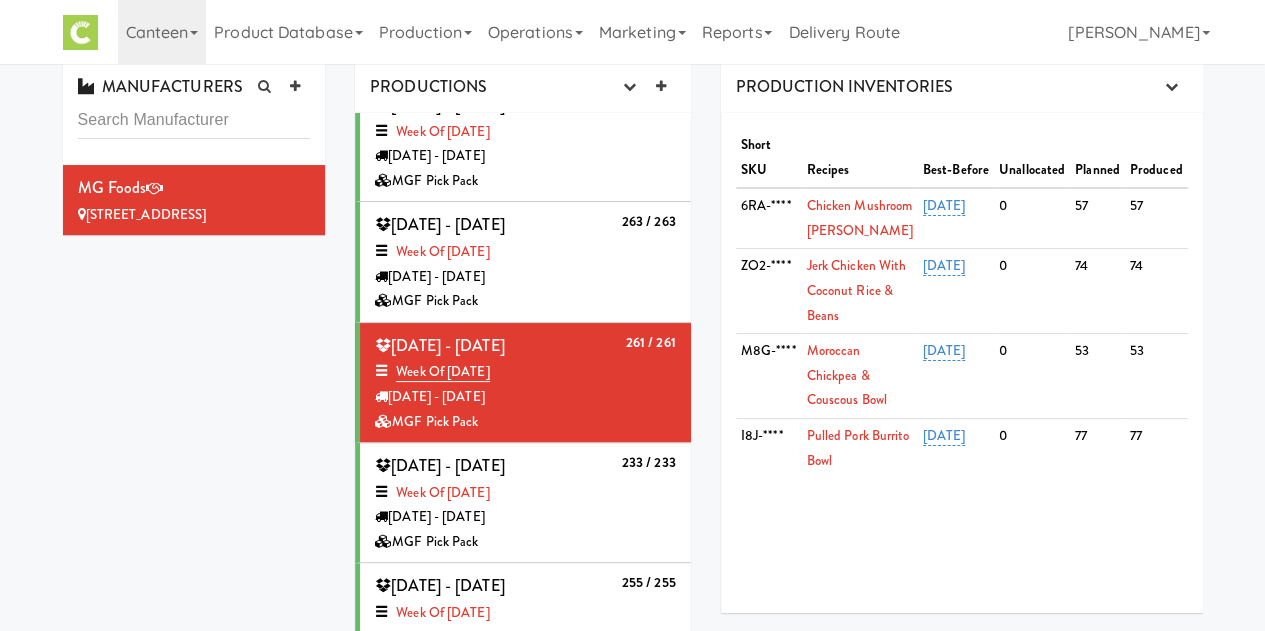 click on "MGF Pick Pack" at bounding box center (525, 301) 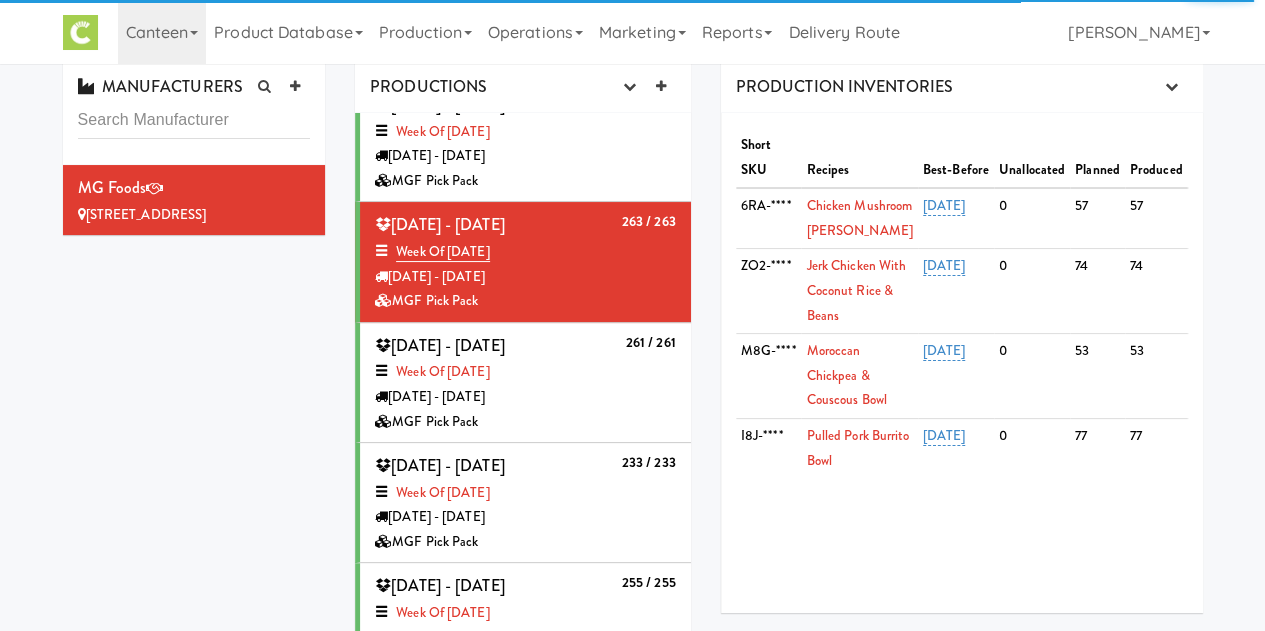 click on "MGF Pick Pack" at bounding box center (525, 422) 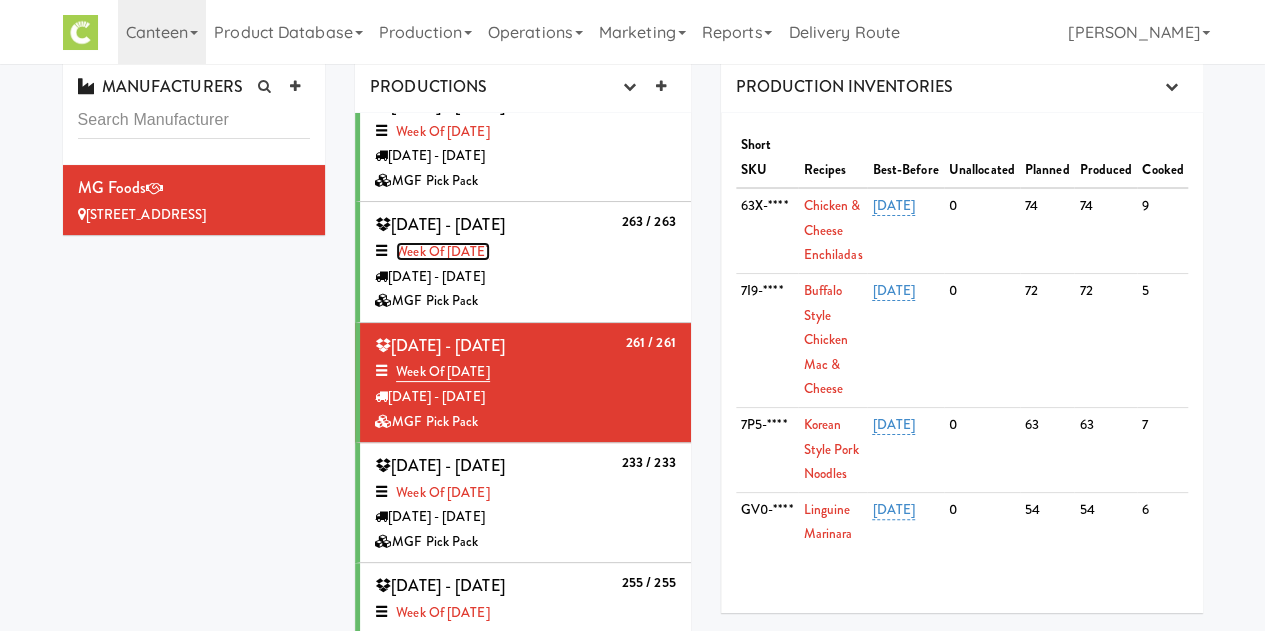 click on "Week of [DATE]" at bounding box center (442, 251) 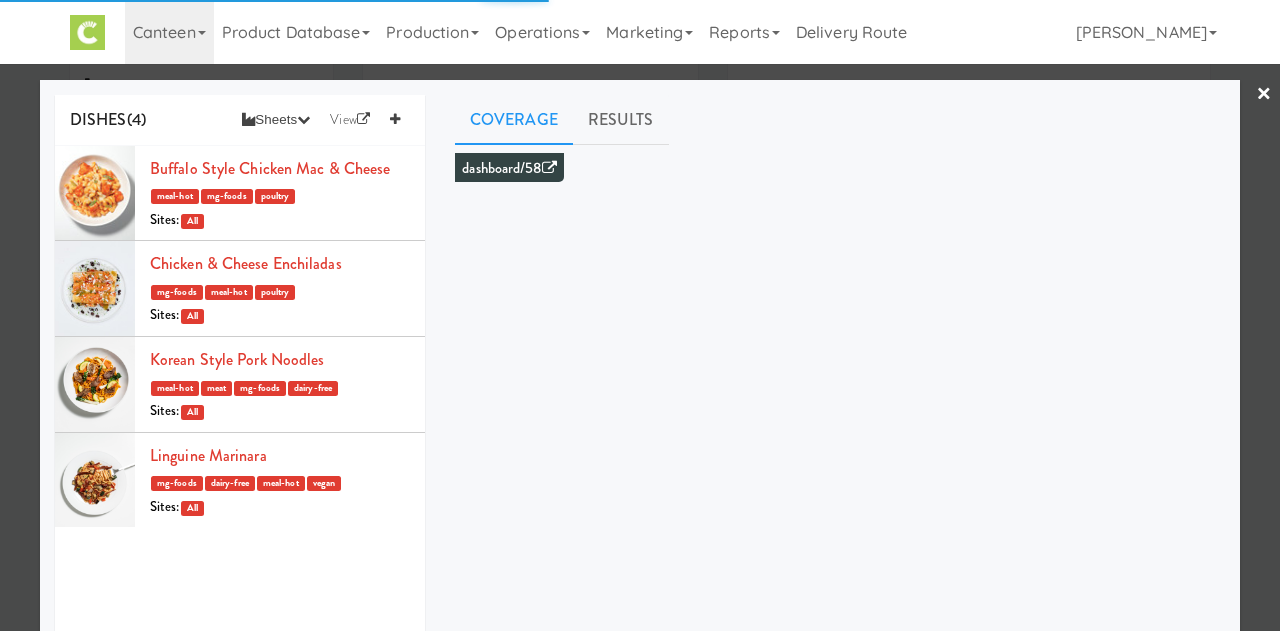 click on "×" at bounding box center (1264, 95) 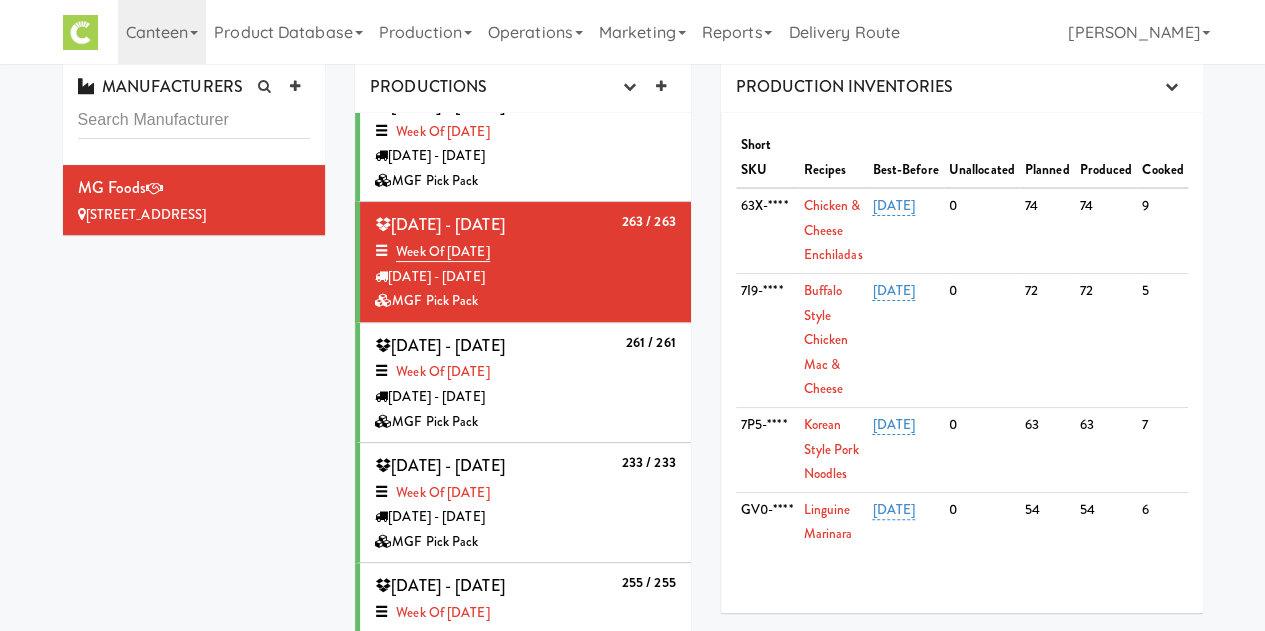 click on "Tuesday - Jun 10" at bounding box center (525, 397) 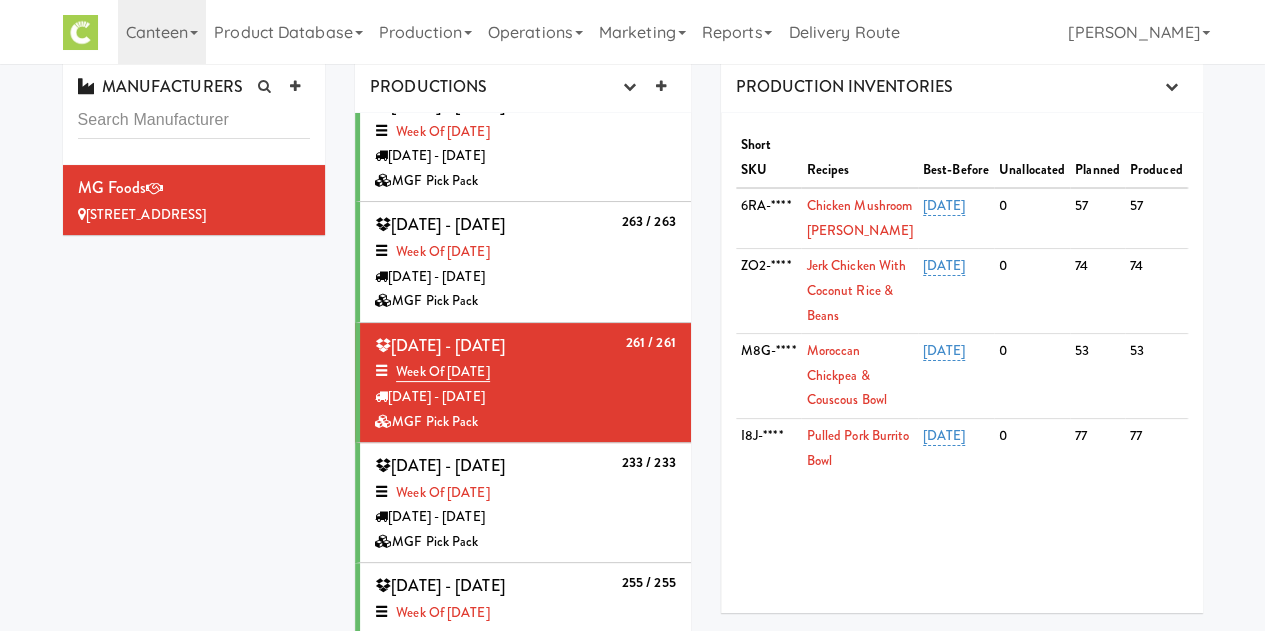 click on "Week of [DATE]" at bounding box center [525, 252] 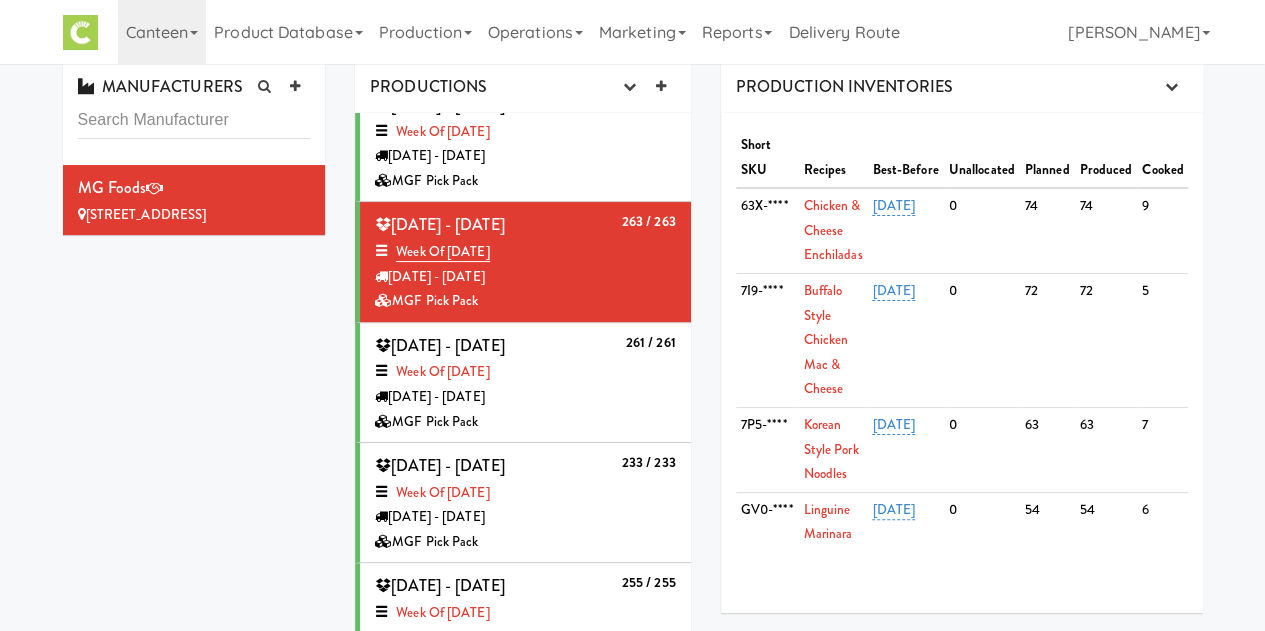 click on "[DATE] - [DATE]" at bounding box center (525, 156) 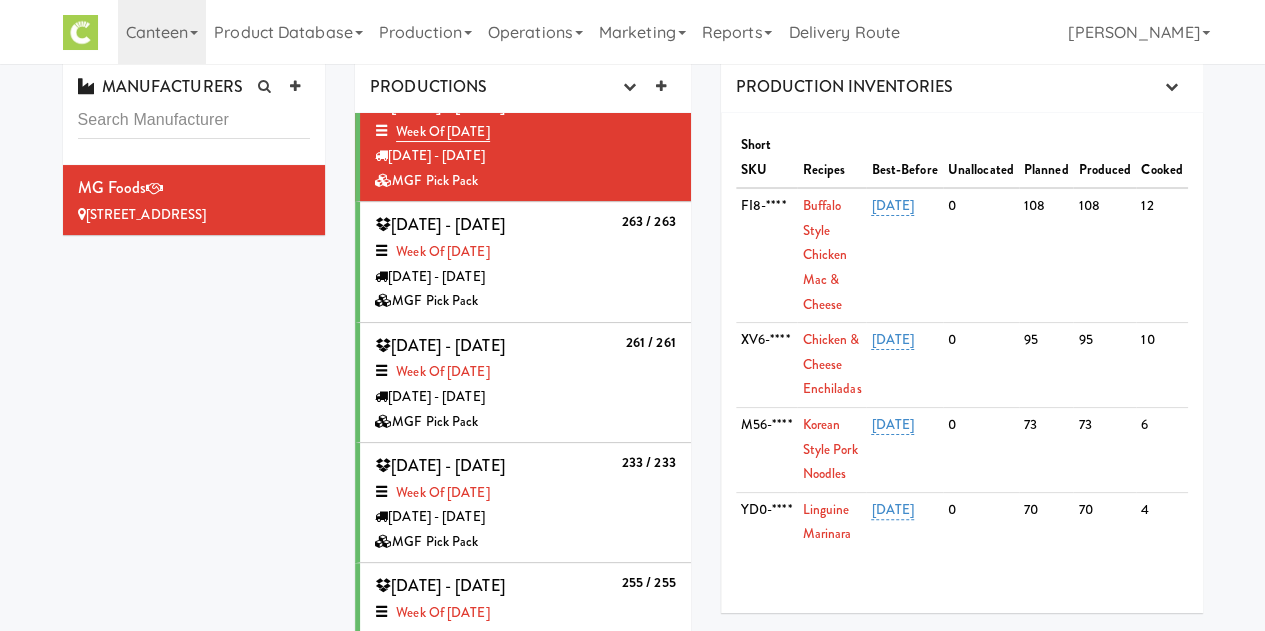 type 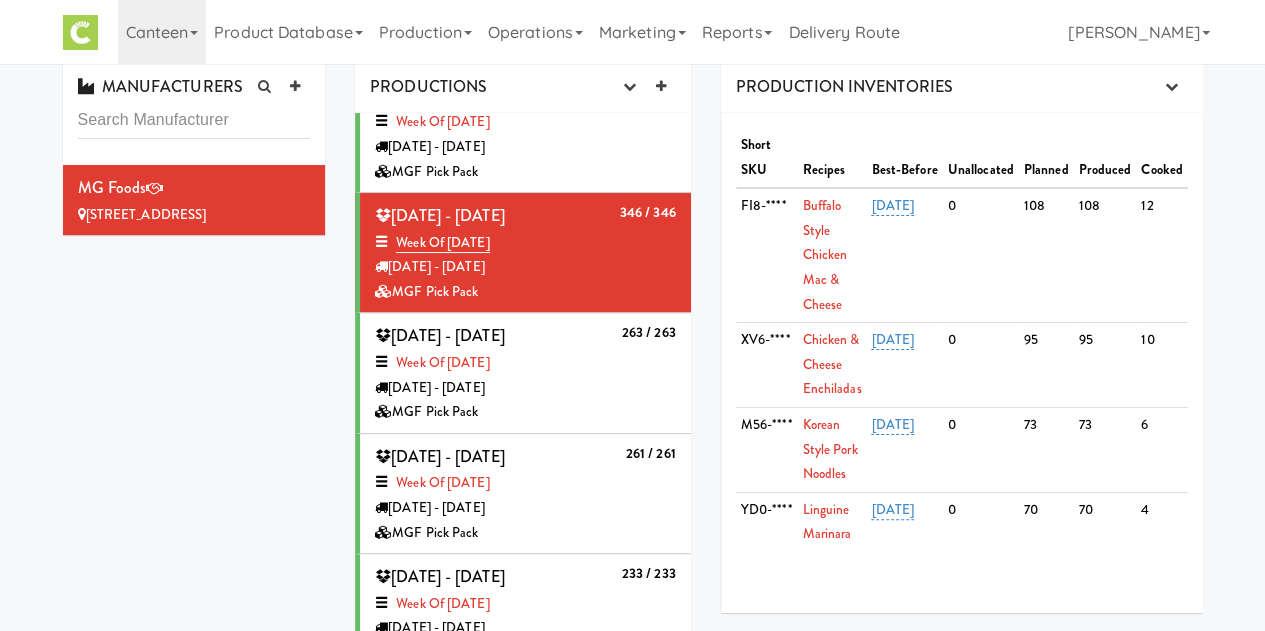 scroll, scrollTop: 111, scrollLeft: 0, axis: vertical 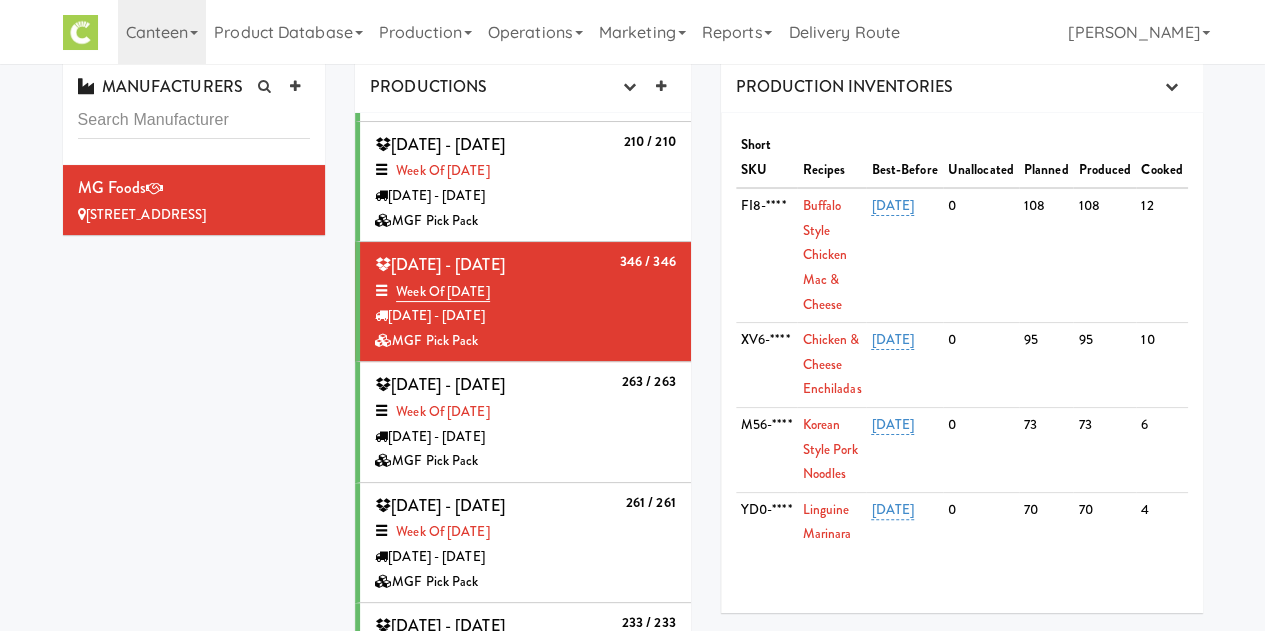 click on "MGF Pick Pack" at bounding box center [525, 221] 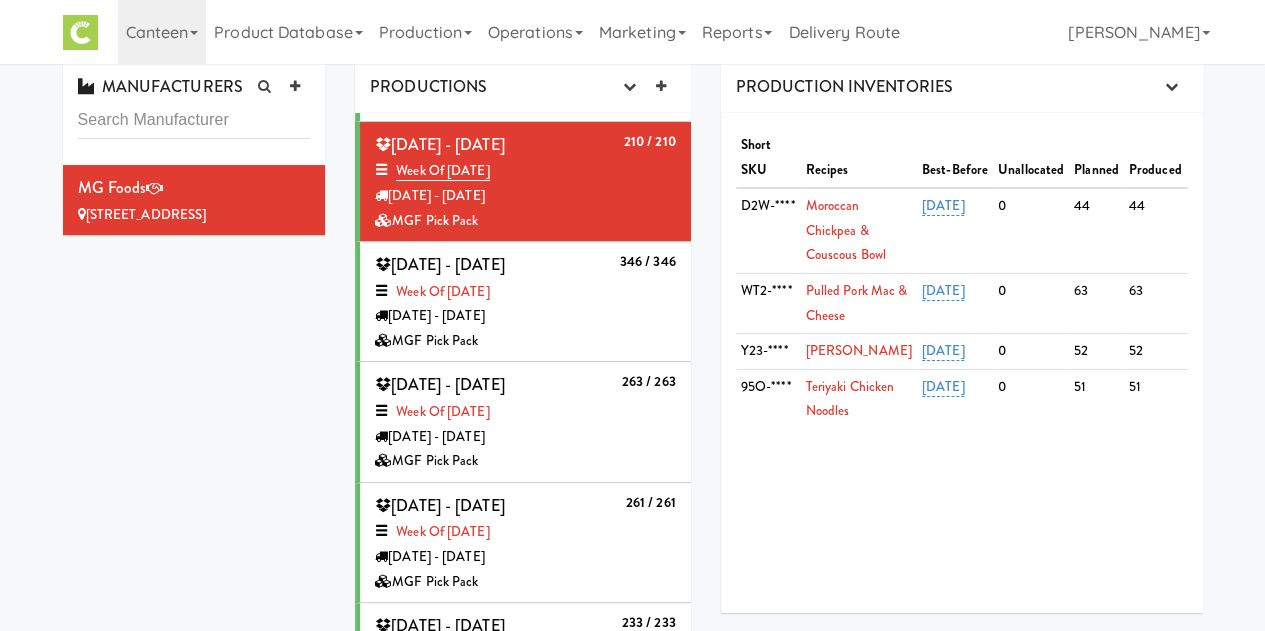 click on "233 / 233    Tuesday - Jun 03, 2025 Week of June 2nd, 2025  Tuesday - Jun 03   MGF Pick Pack" at bounding box center [525, 662] 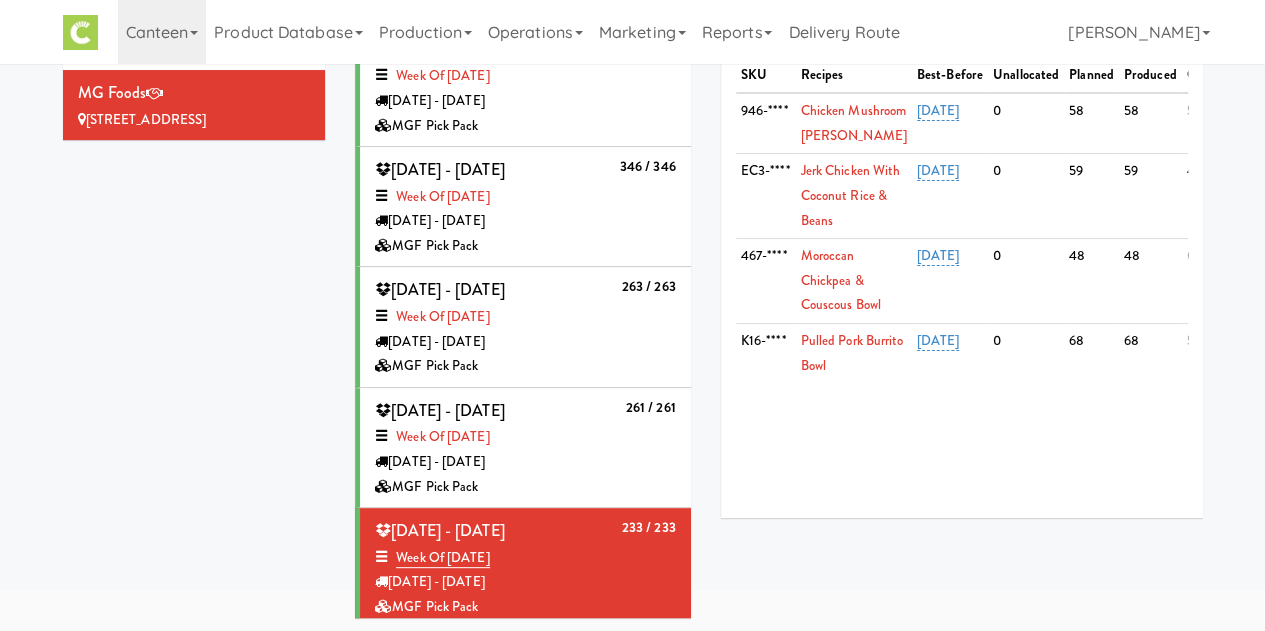 scroll, scrollTop: 106, scrollLeft: 0, axis: vertical 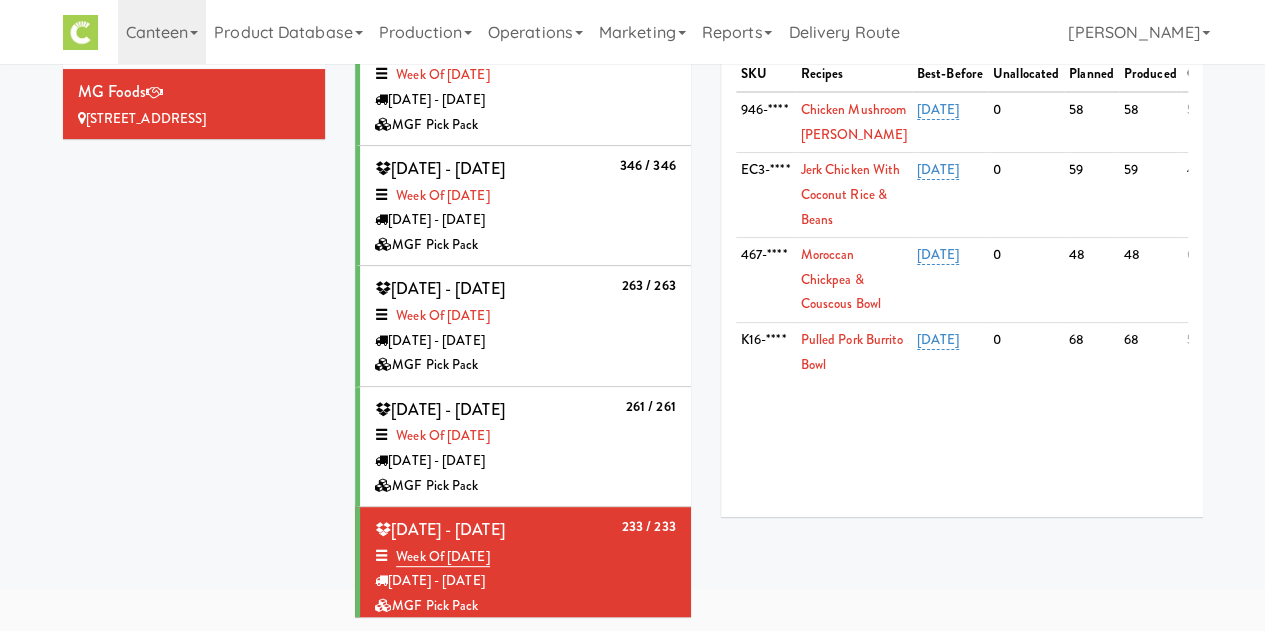 click on "MGF Pick Pack" at bounding box center [525, 486] 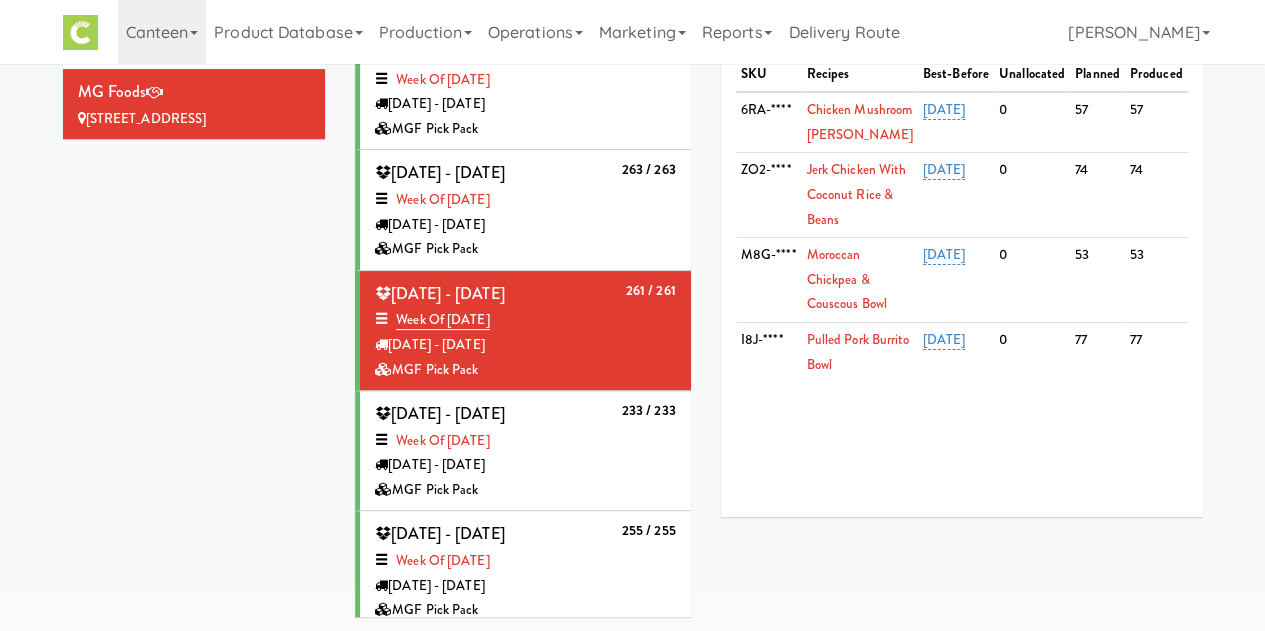 scroll, scrollTop: 231, scrollLeft: 0, axis: vertical 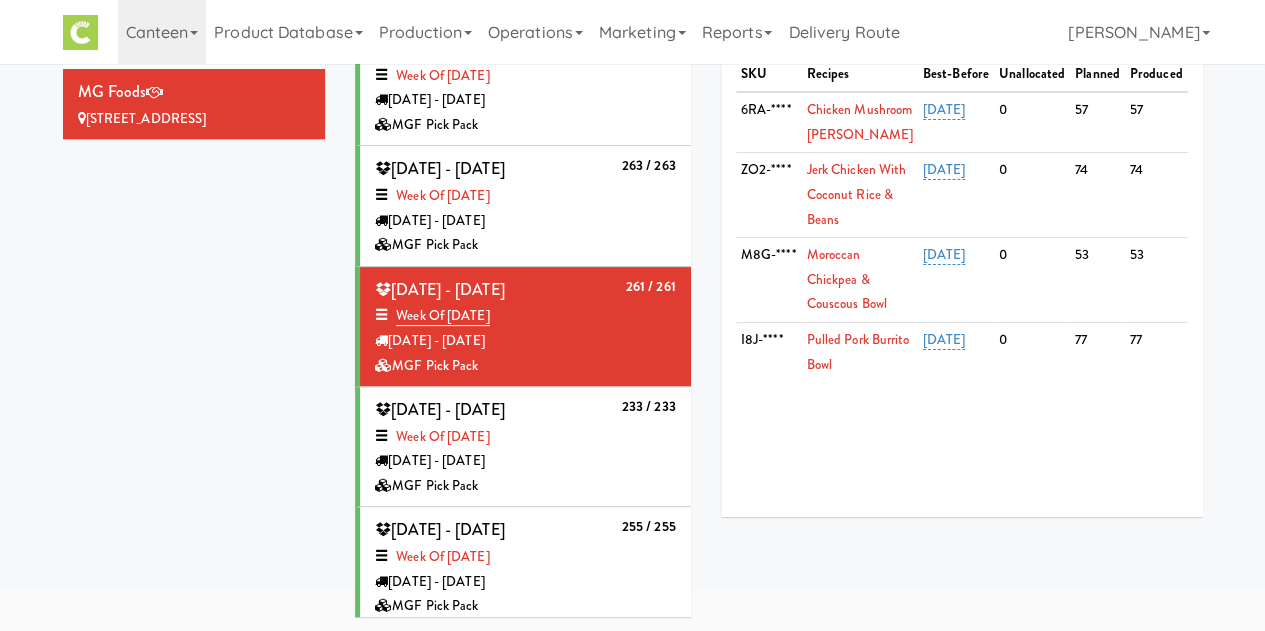 click on "Tuesday - May 27" at bounding box center [525, 582] 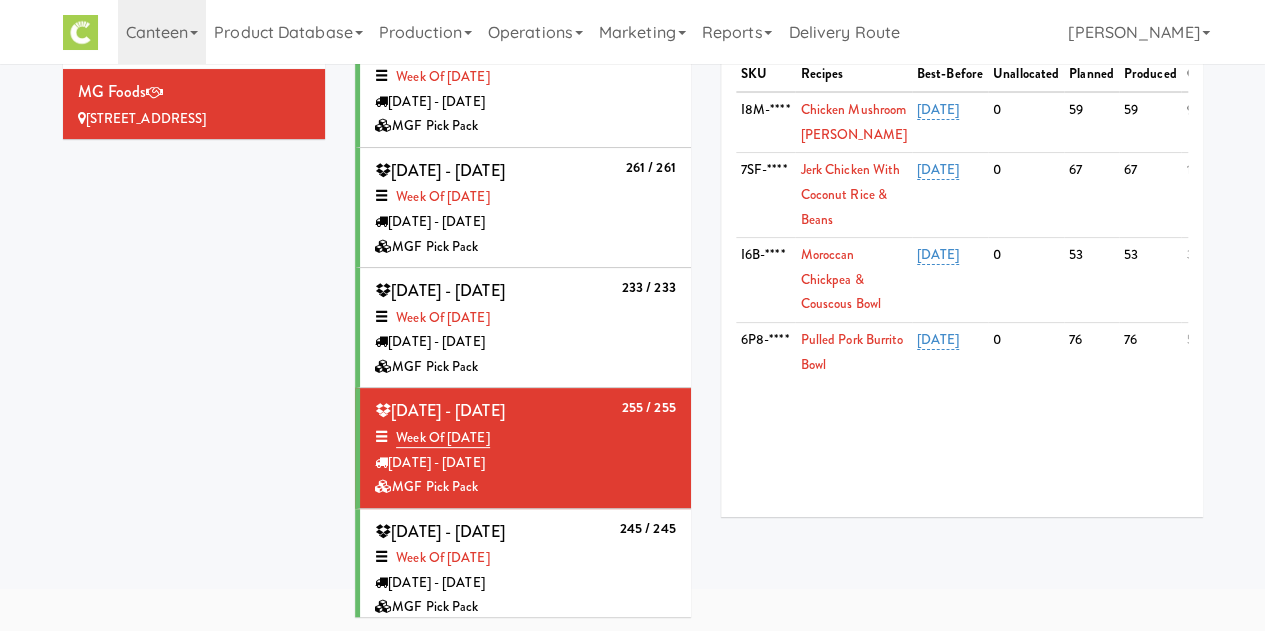 scroll, scrollTop: 351, scrollLeft: 0, axis: vertical 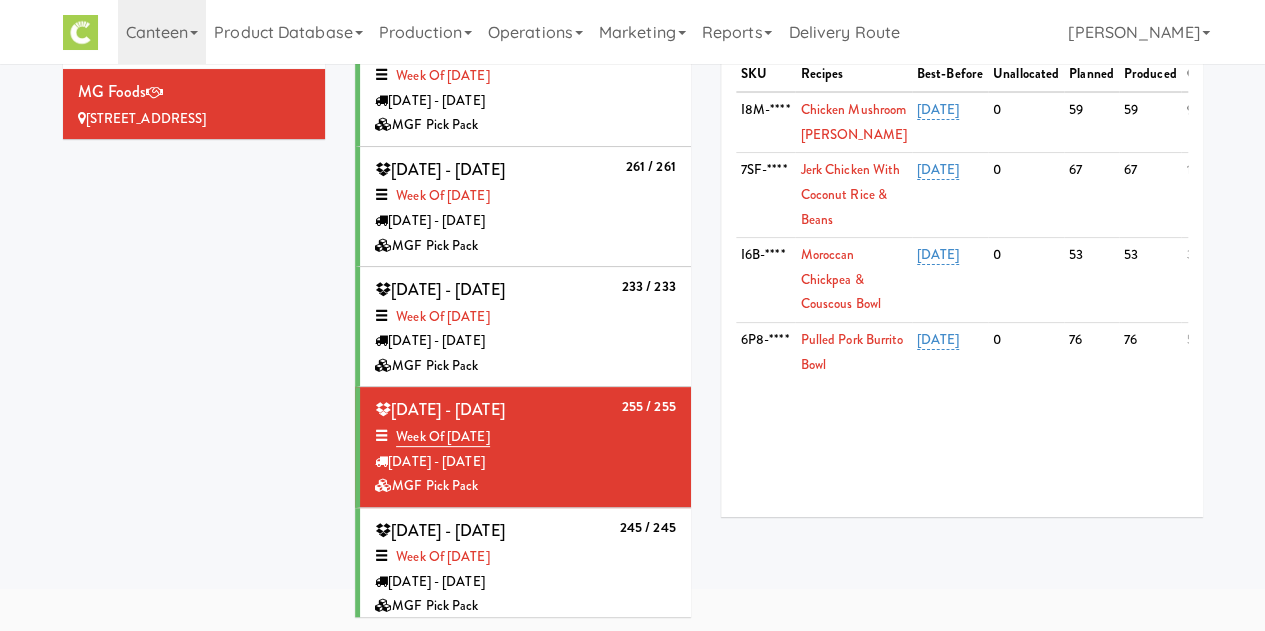 click on "Tuesday - May 20" at bounding box center (525, 582) 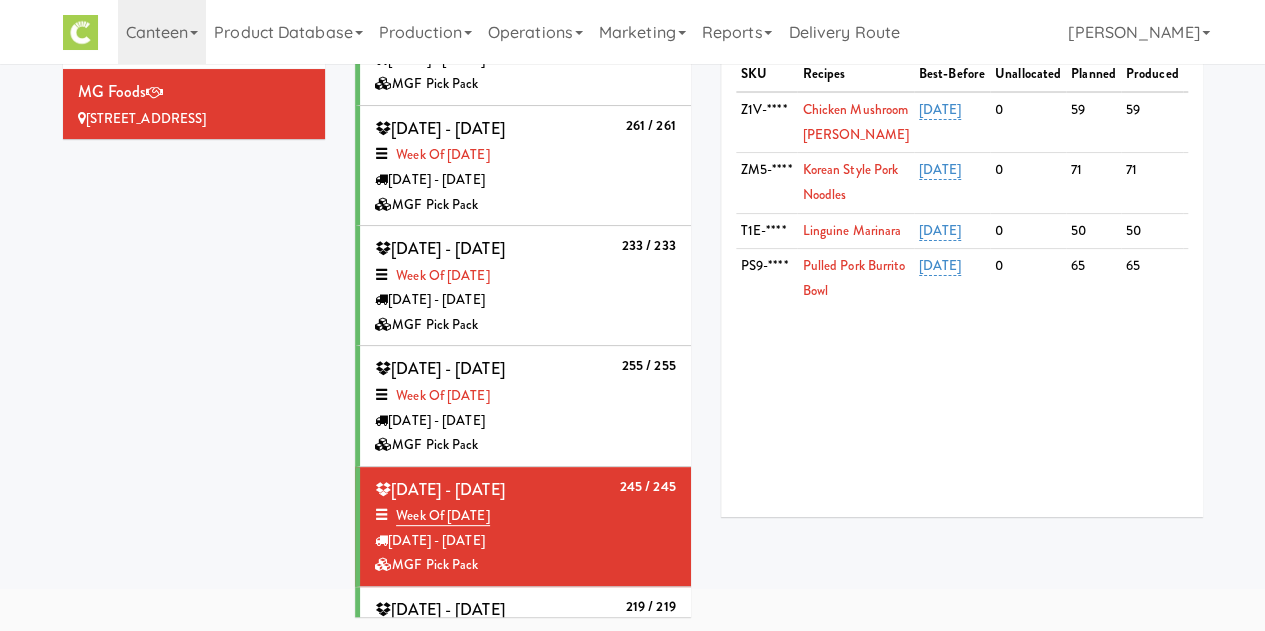 scroll, scrollTop: 431, scrollLeft: 0, axis: vertical 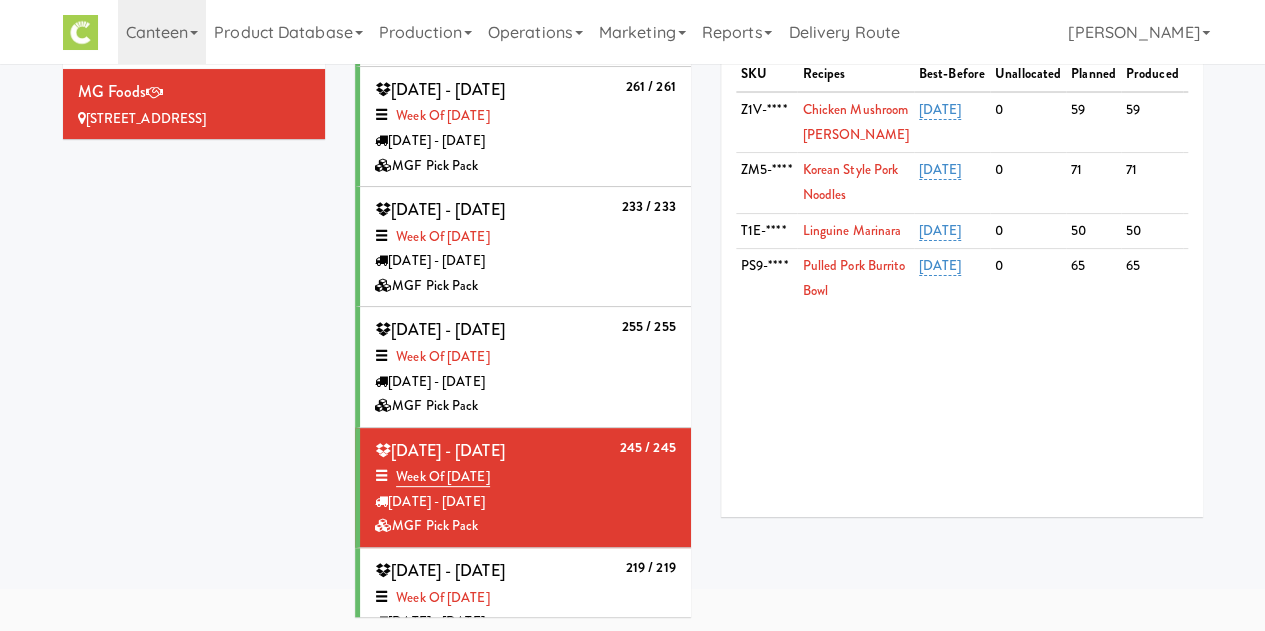 click on "219 / 219    Tuesday - May 13, 2025 Week of May 13th, 2025  Tuesday - May 13   MGF Pick Pack" at bounding box center [525, 607] 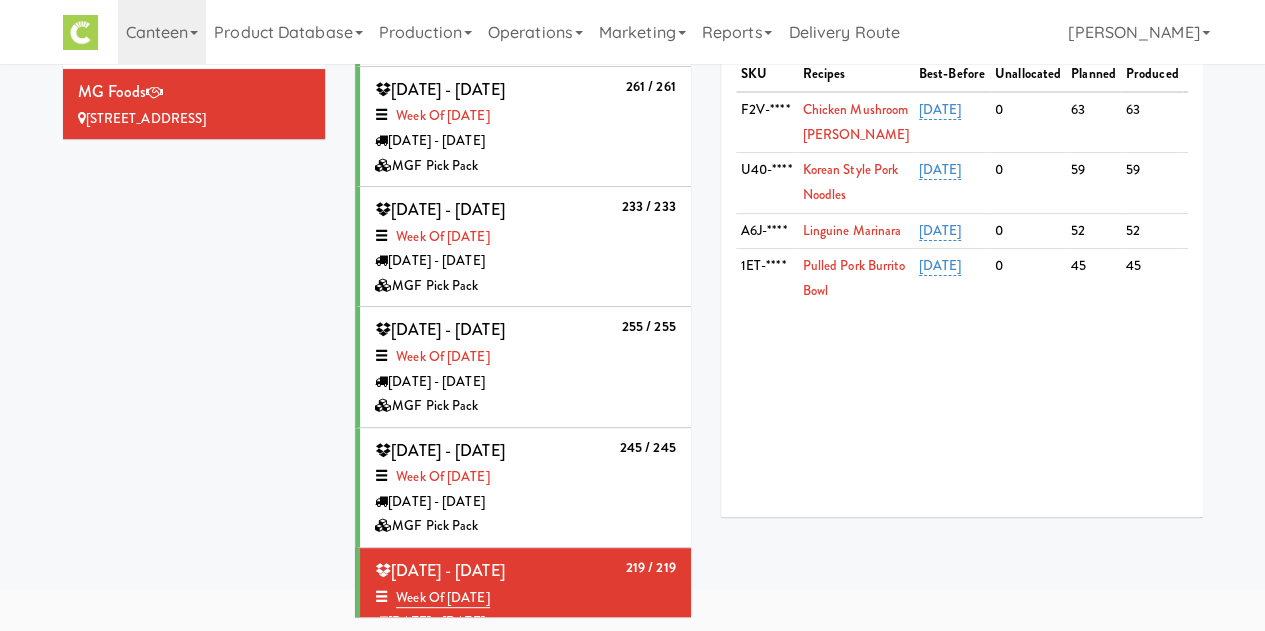 scroll, scrollTop: 0, scrollLeft: 0, axis: both 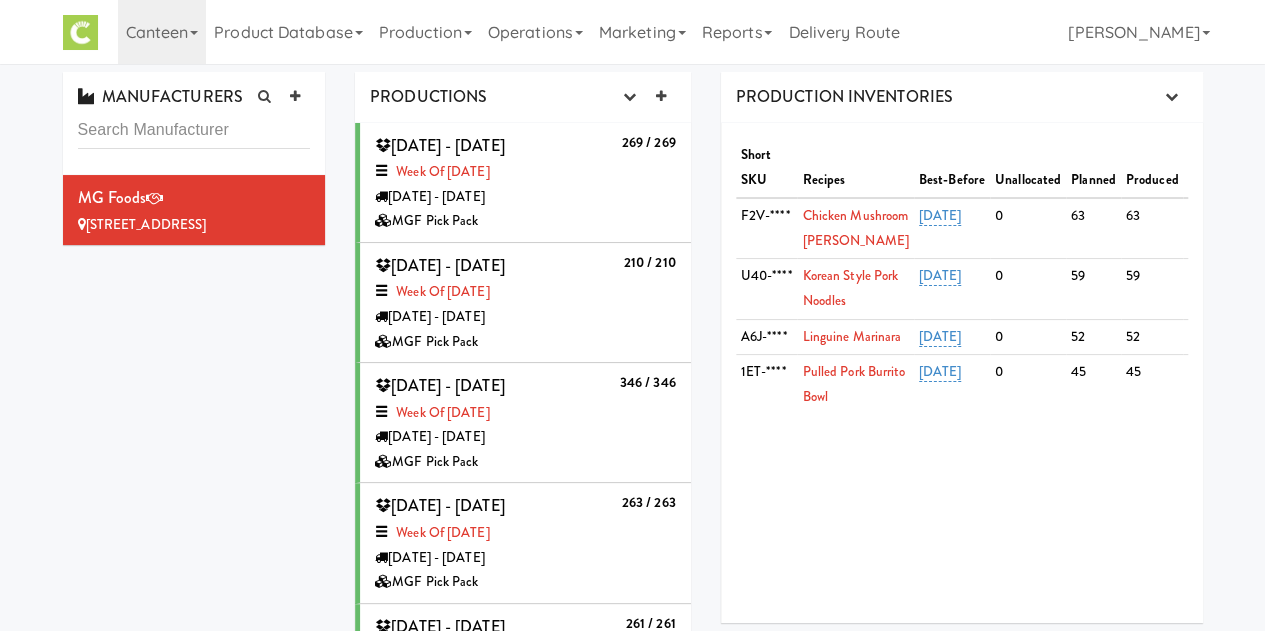 click on "Week of June 30th, 2025" at bounding box center (525, 292) 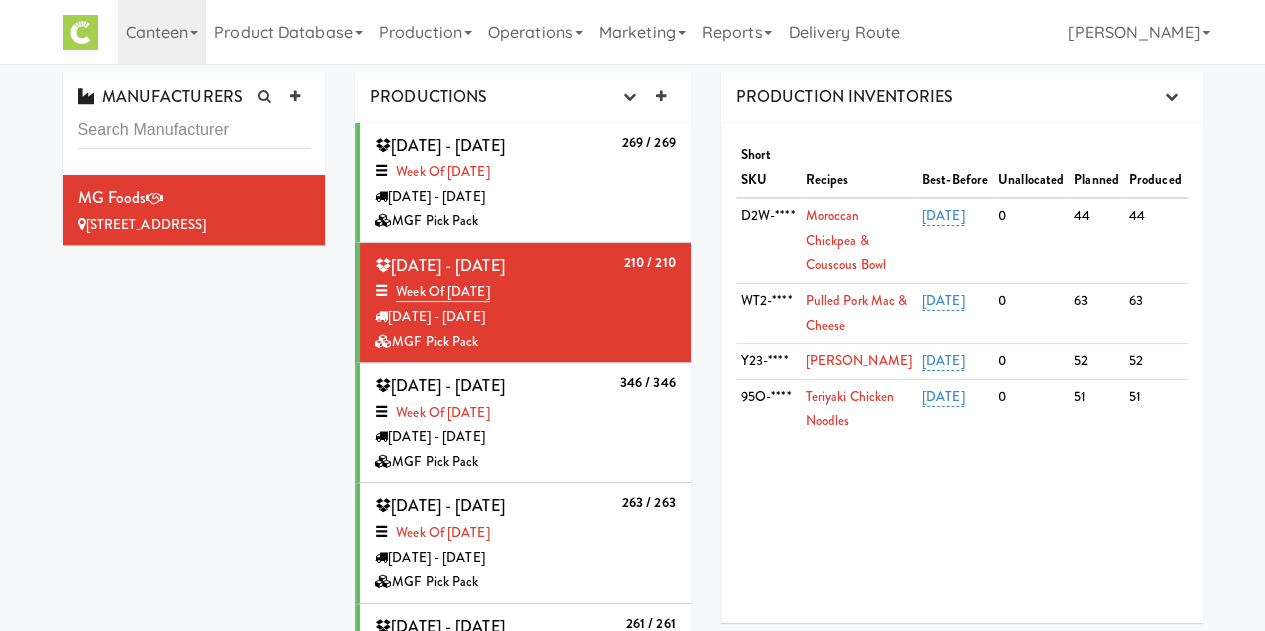click on "MGF Pick Pack" at bounding box center [525, 221] 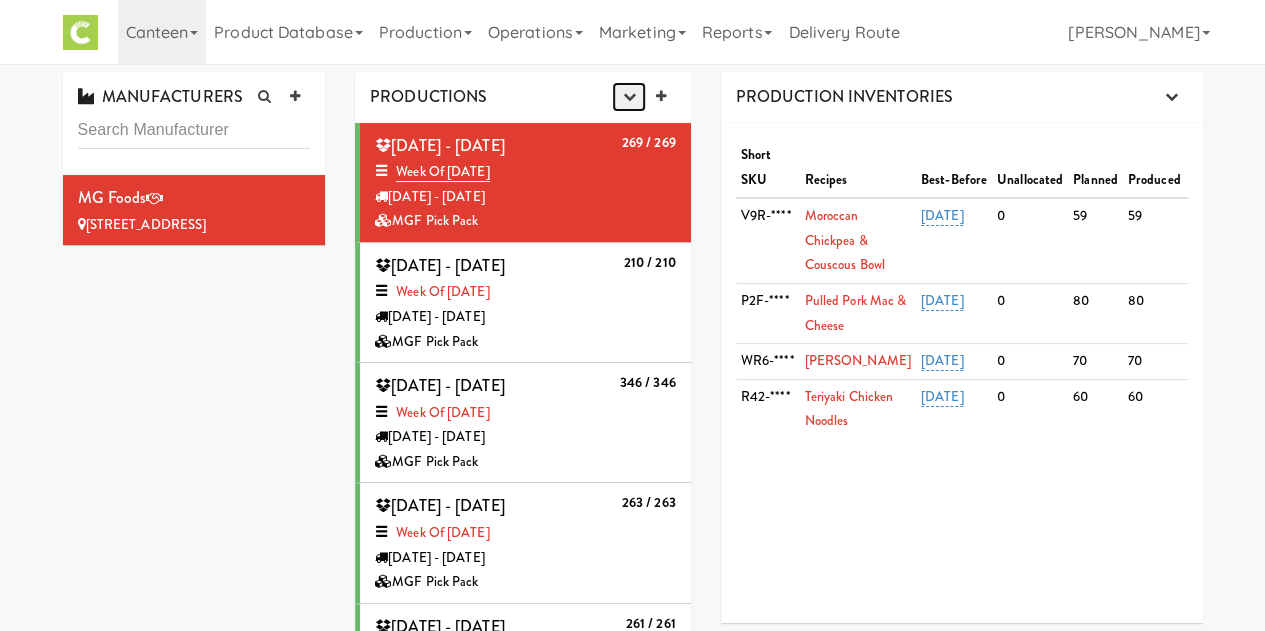 click at bounding box center (628, 97) 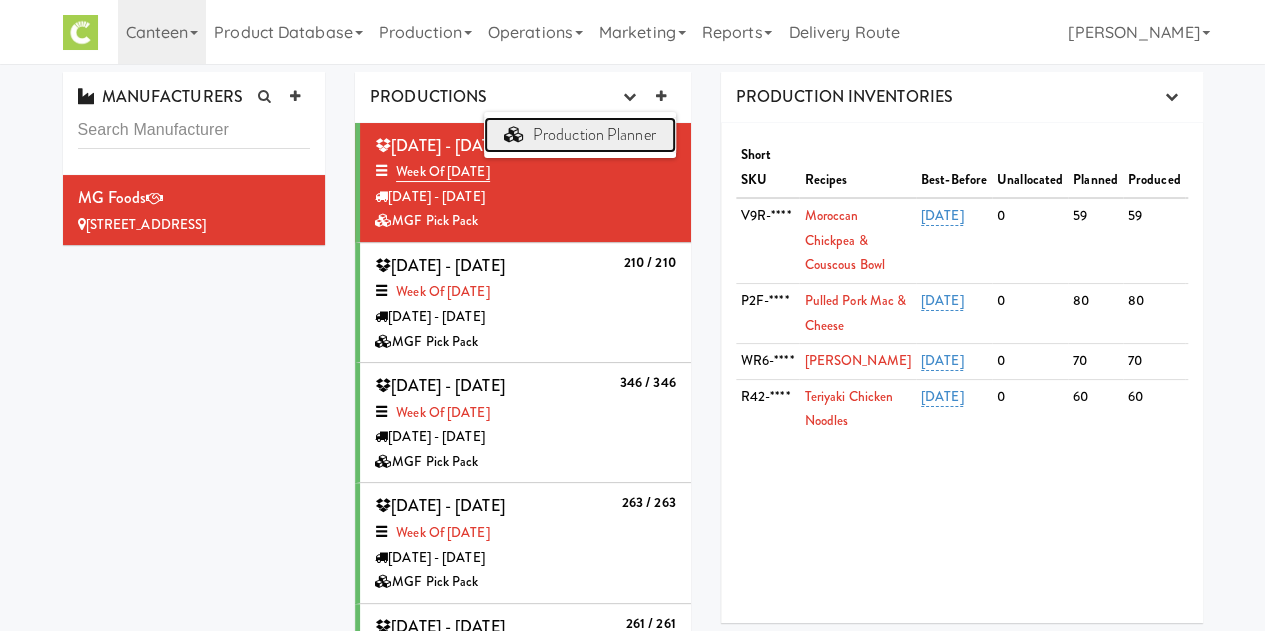click on "Production Planner" at bounding box center [580, 135] 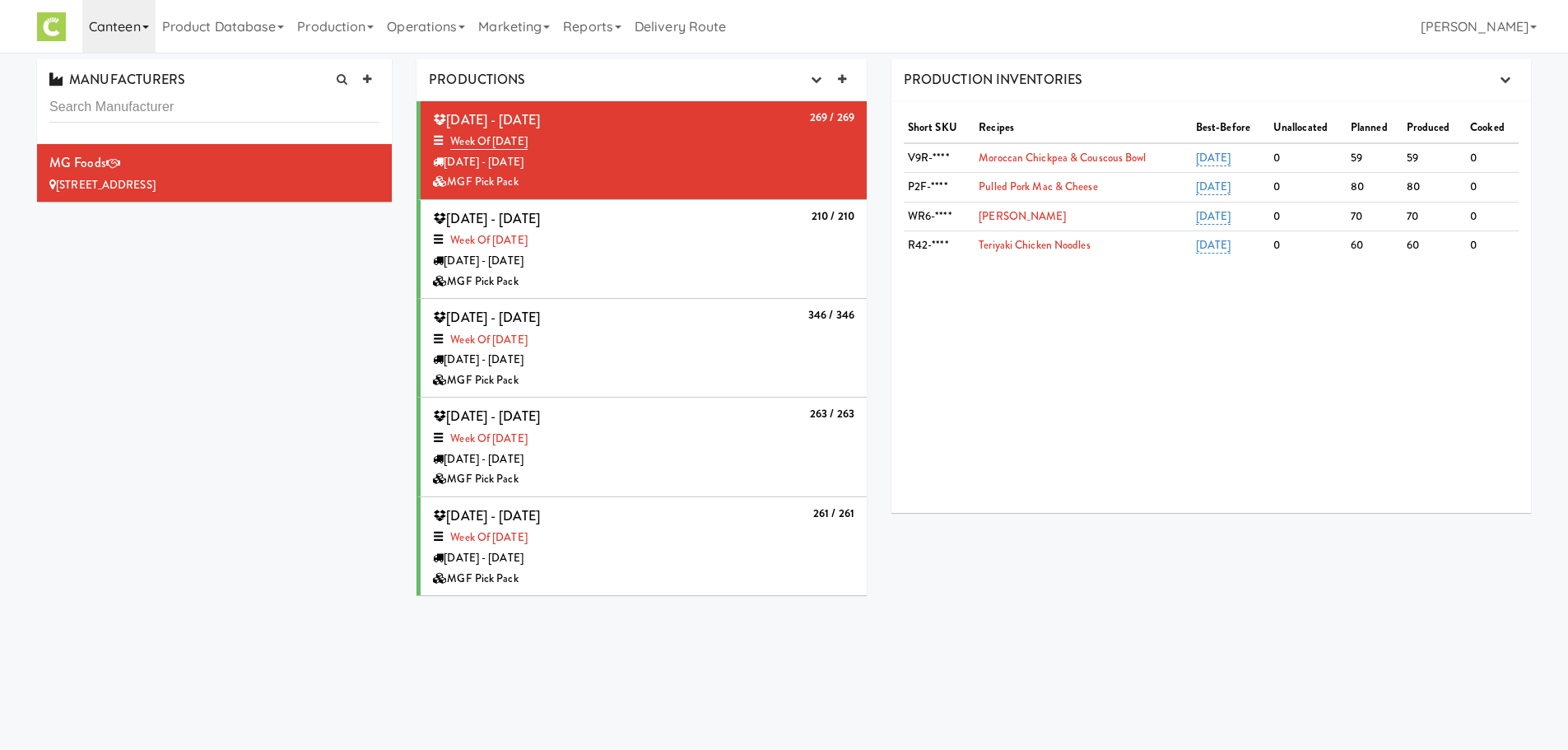 click on "Canteen" at bounding box center (119, 26) 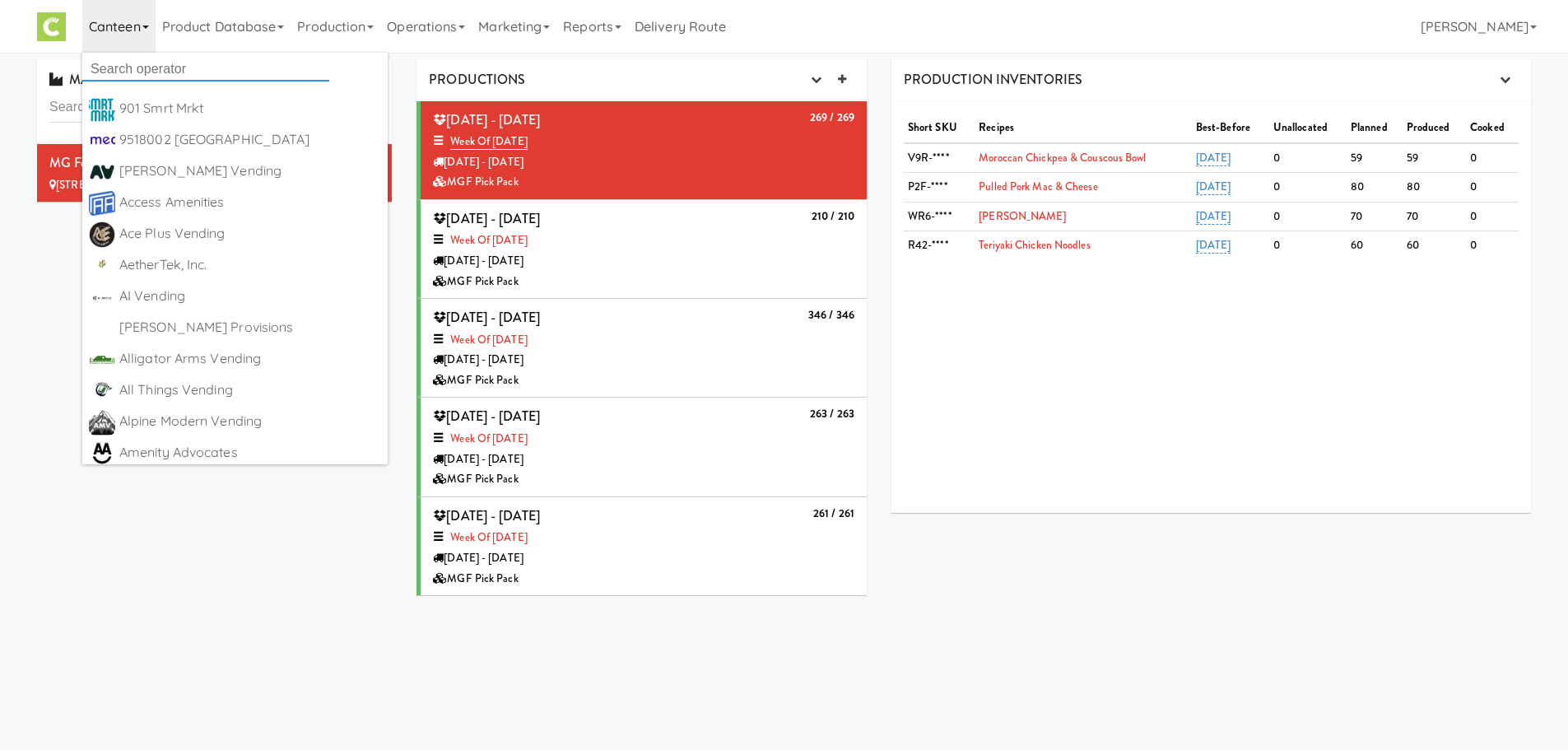click at bounding box center (206, 69) 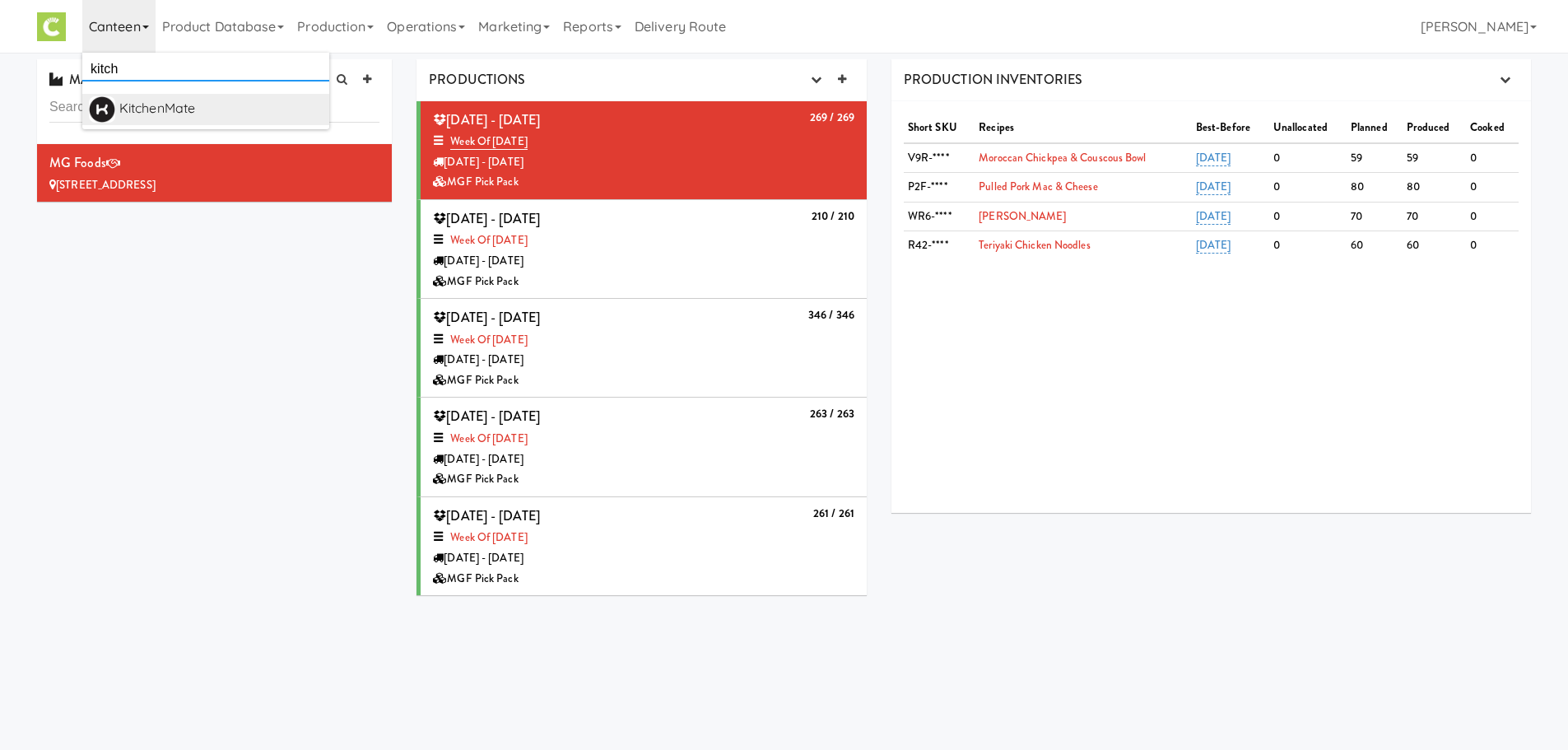 type on "kitch" 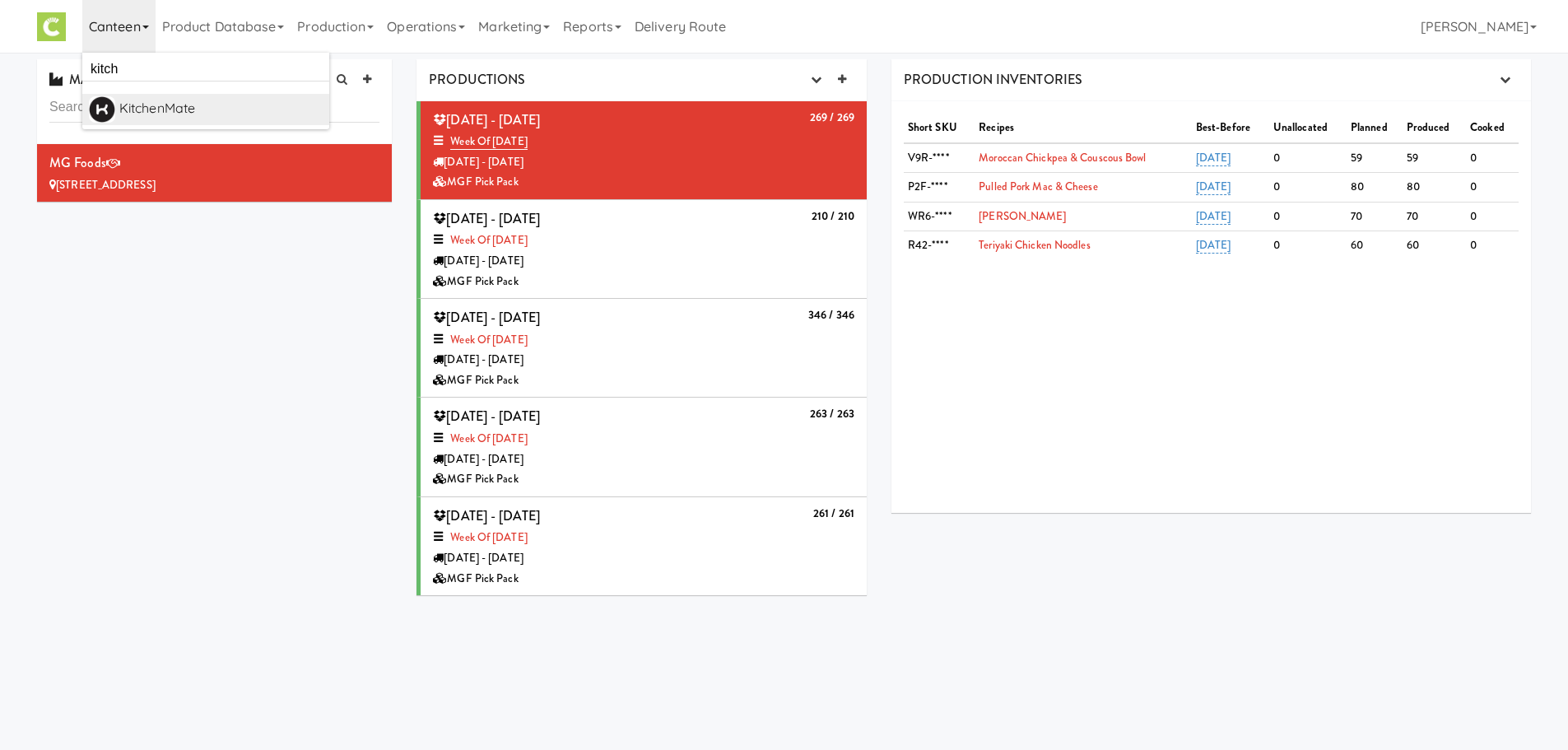 click on "KitchenMate" at bounding box center (221, 109) 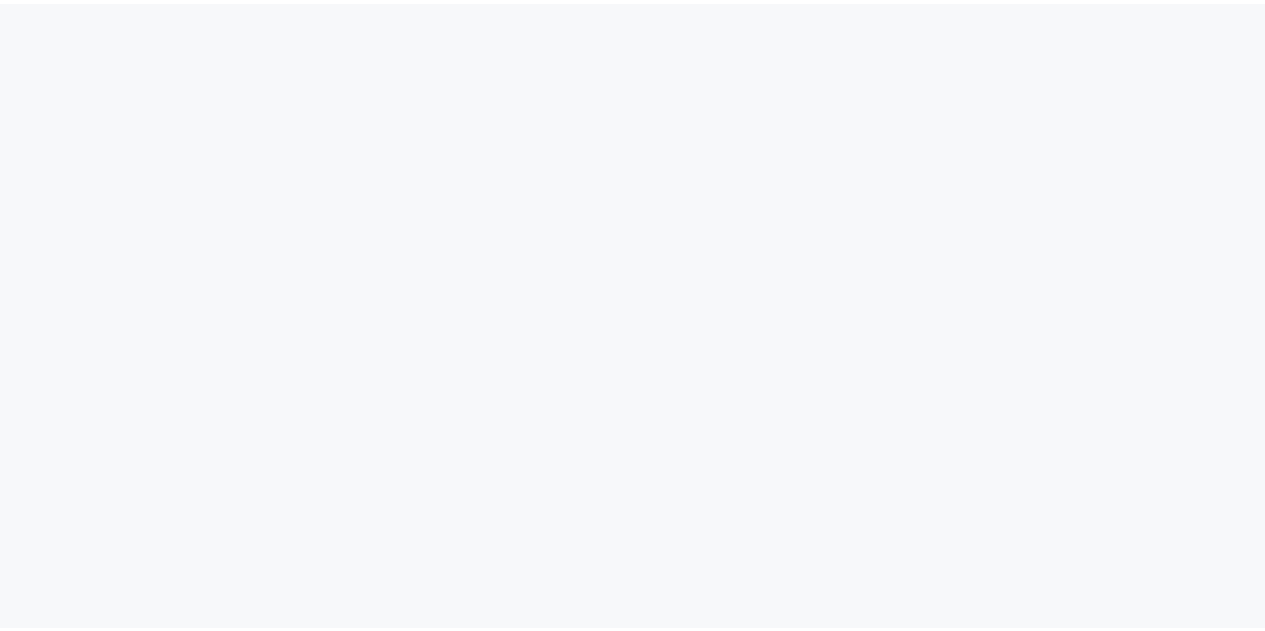 scroll, scrollTop: 0, scrollLeft: 0, axis: both 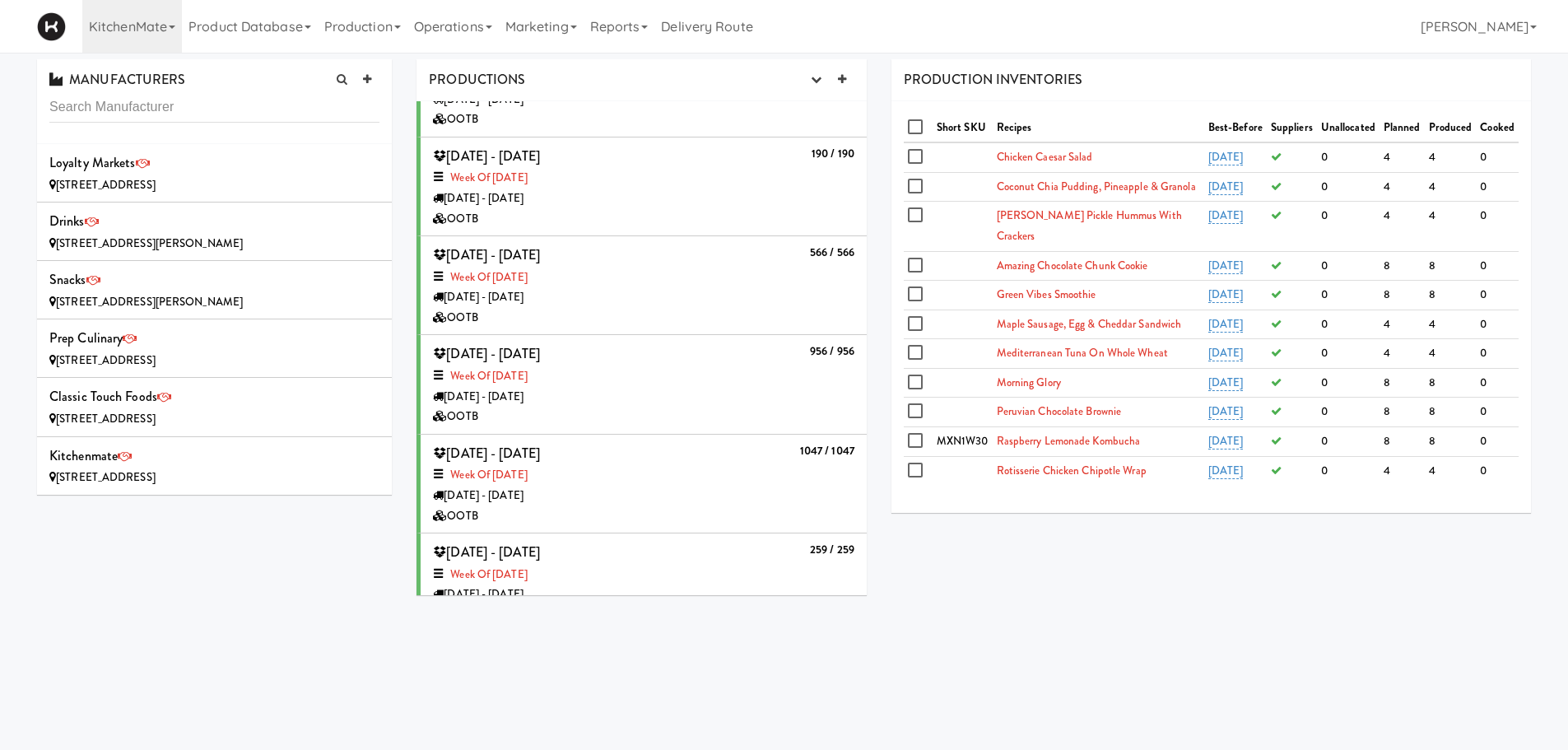click on "OOTB" at bounding box center [644, 417] 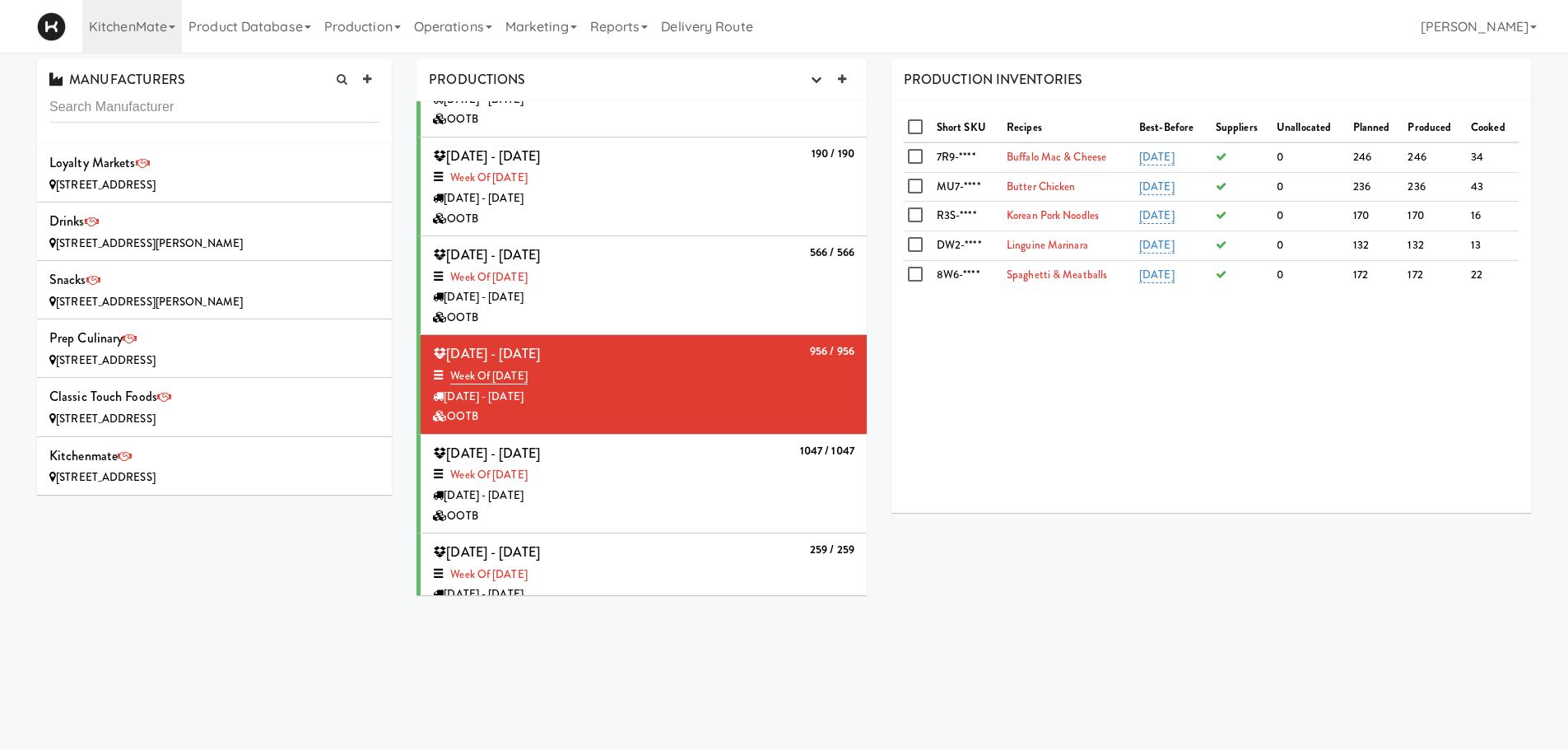 click on "[DATE] - [DATE]" at bounding box center (644, 496) 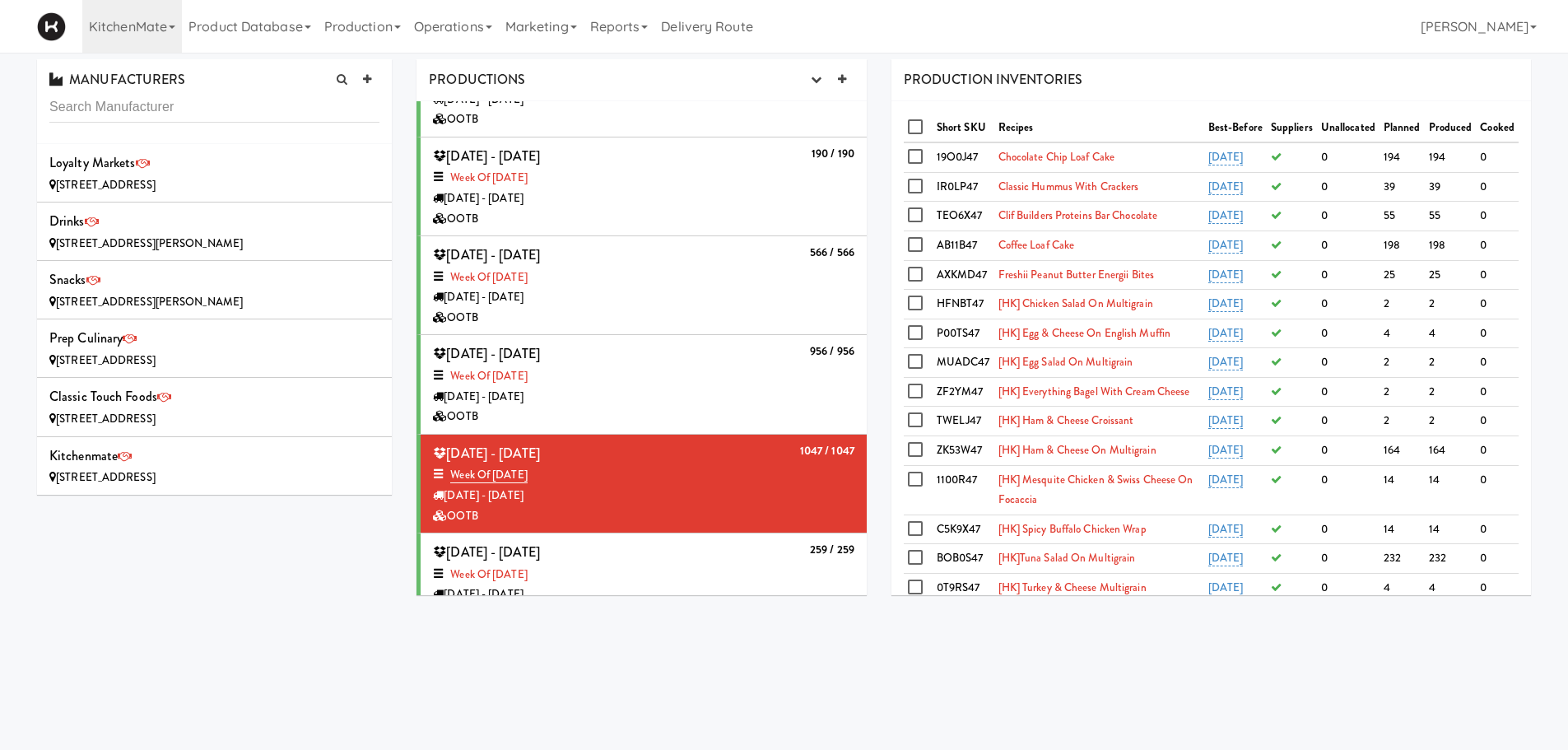 click on "Week of [DATE]" at bounding box center (644, 376) 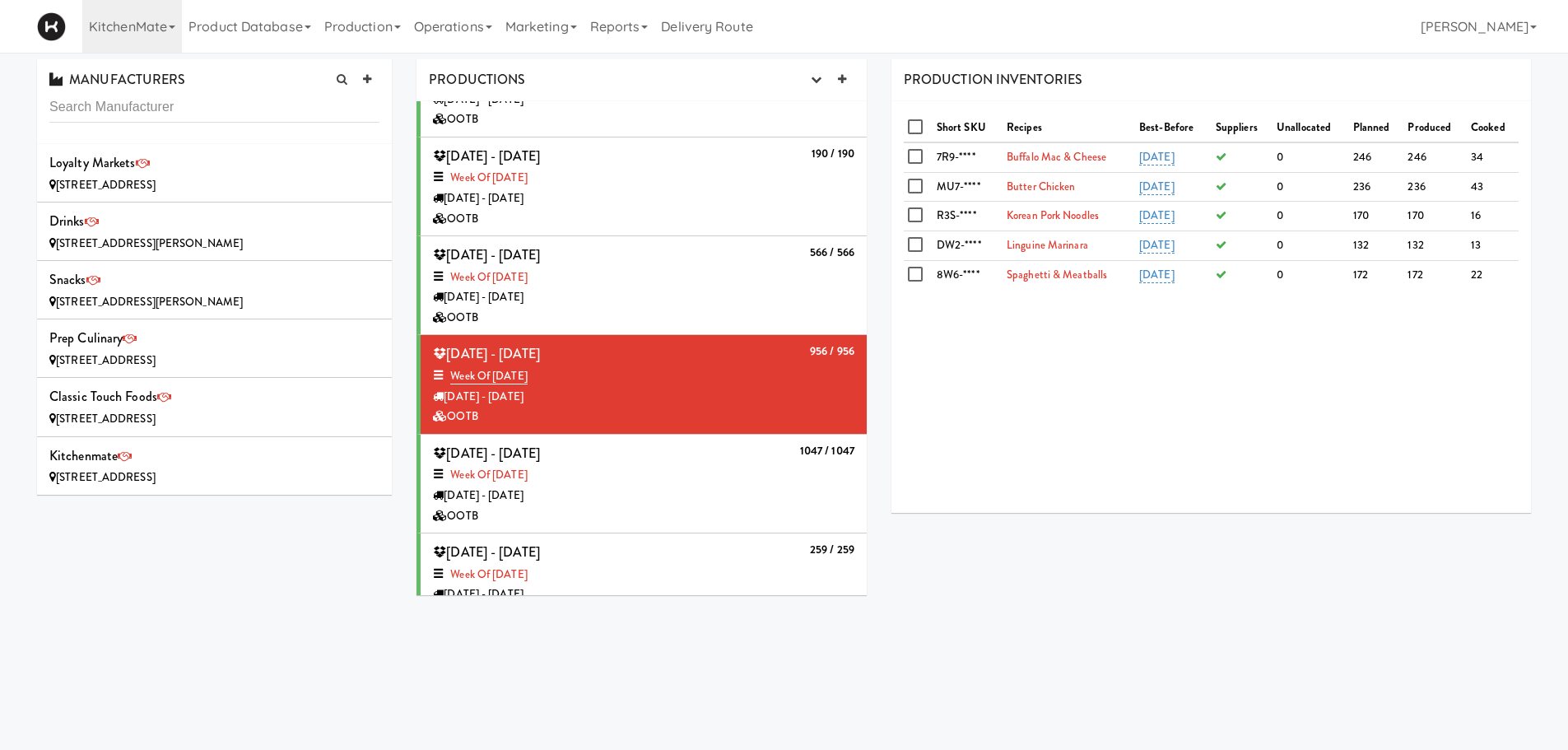 click on "[DATE] - [DATE]" at bounding box center [644, 297] 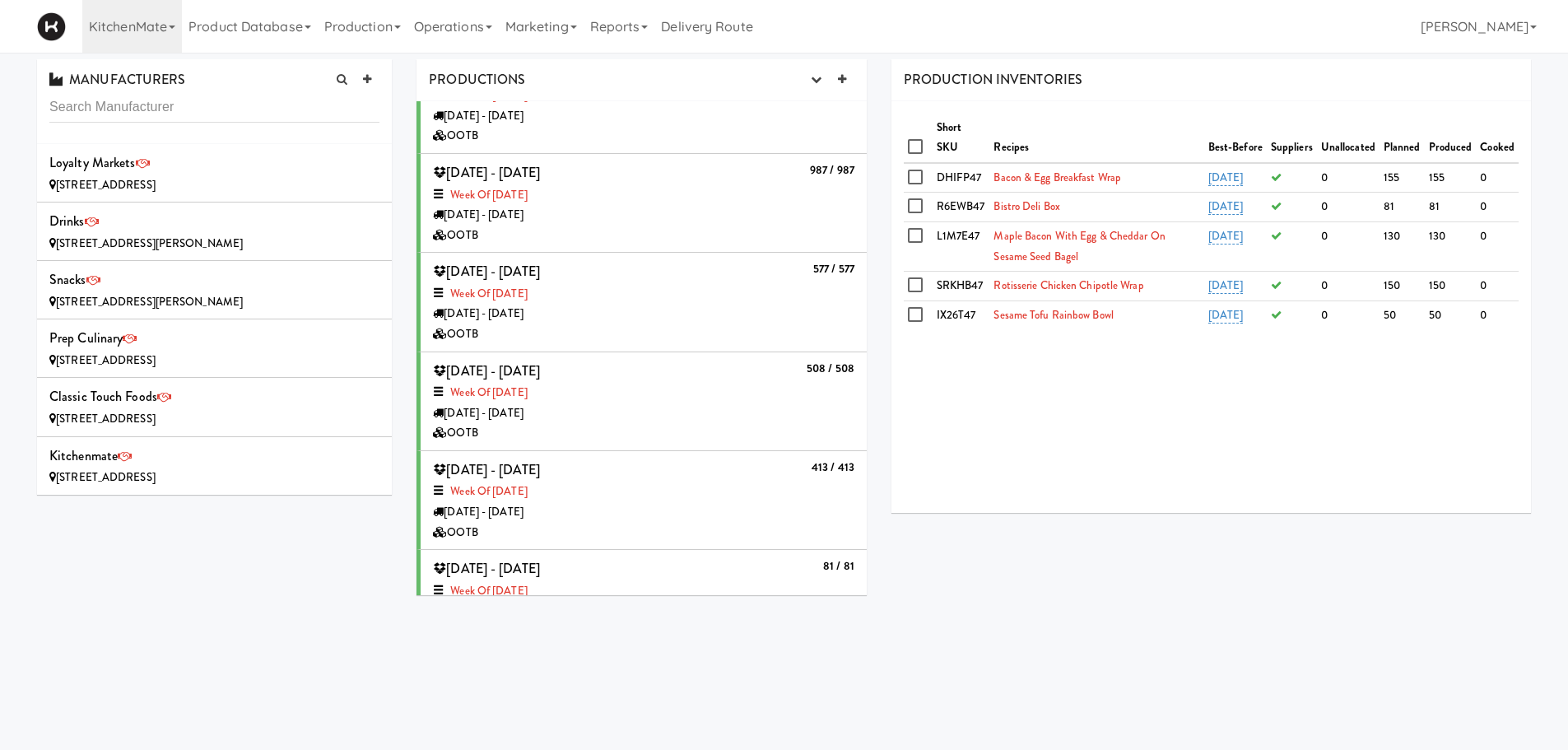 scroll, scrollTop: 1022, scrollLeft: 0, axis: vertical 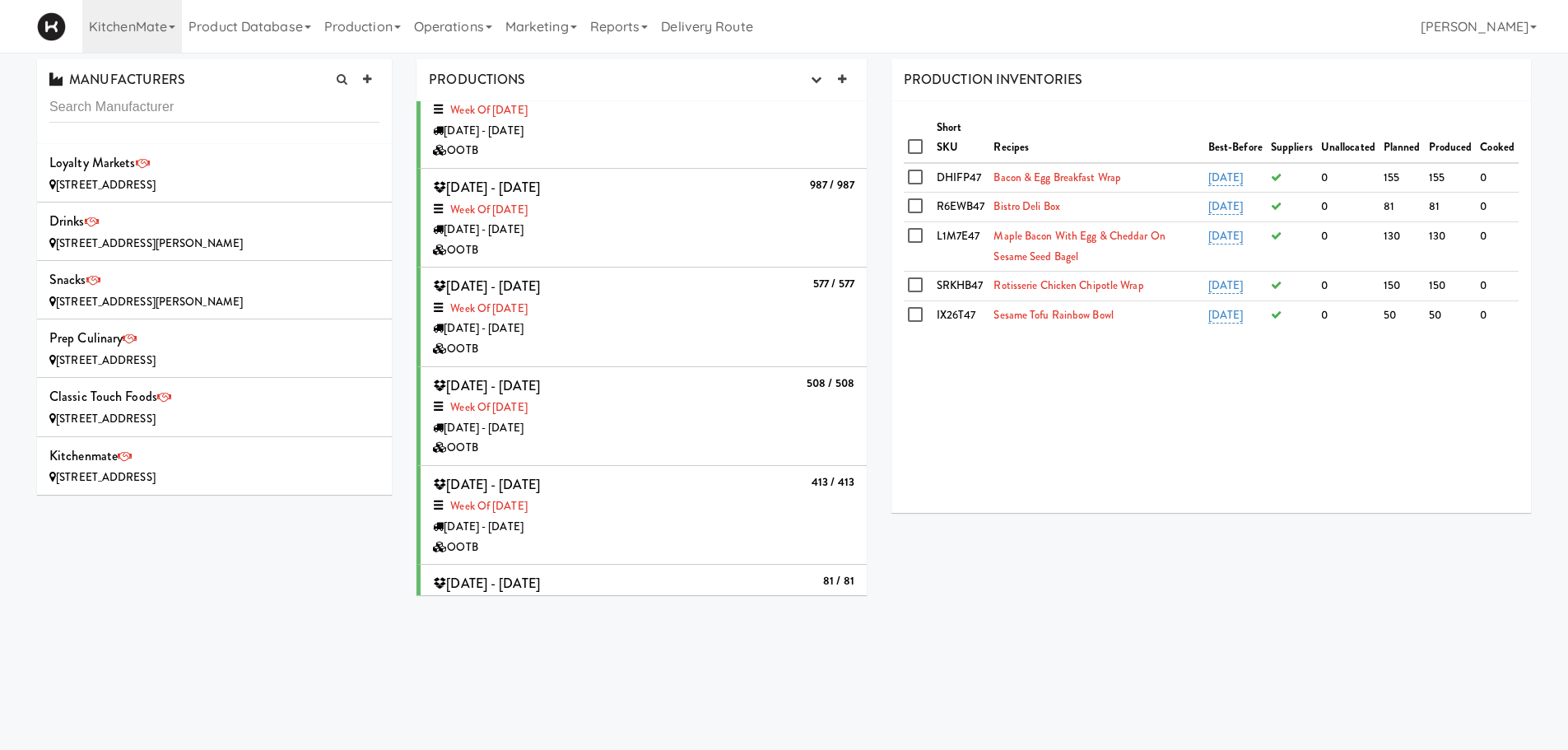 click on "Week of [DATE]" at bounding box center (644, 309) 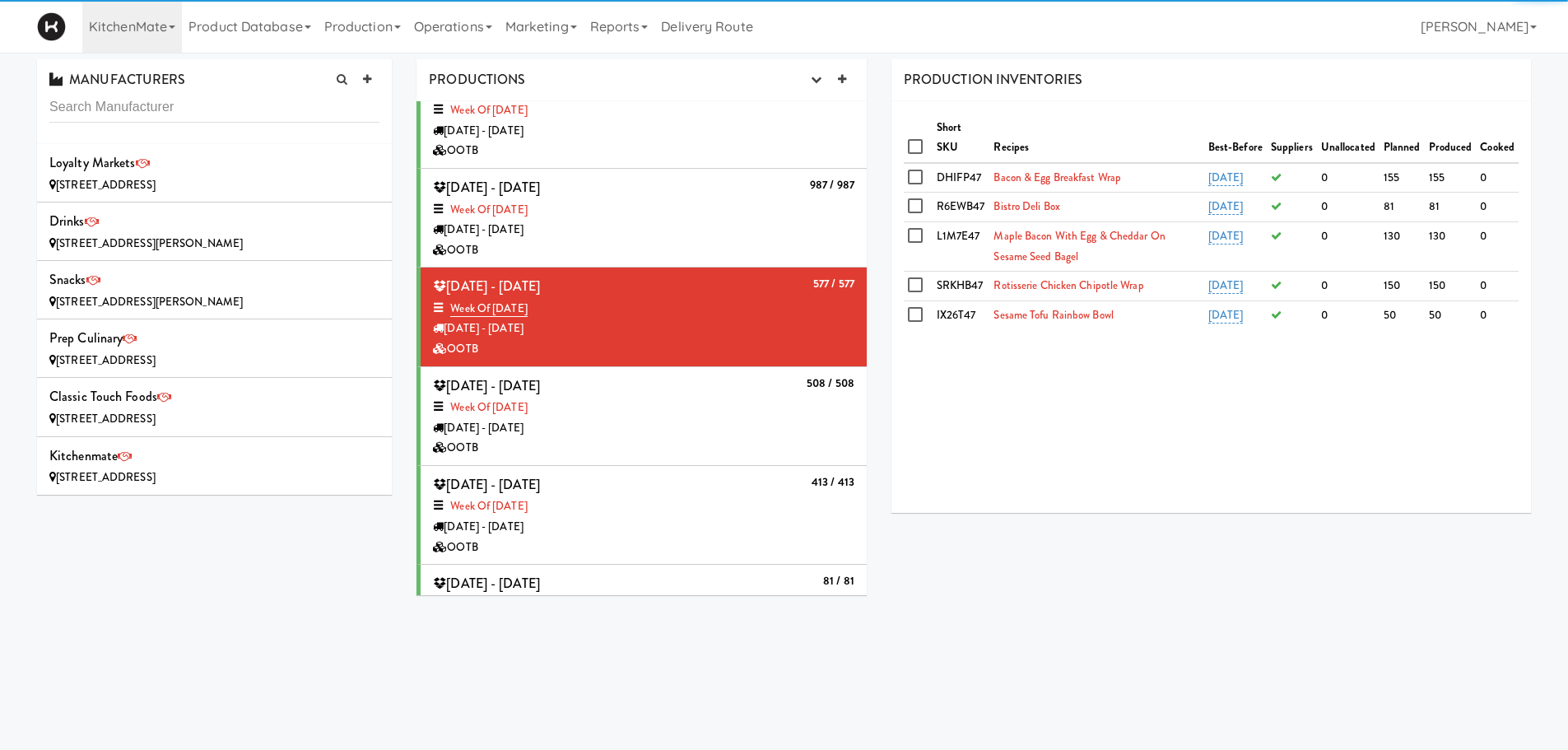 click on "[DATE] - [DATE]" at bounding box center (644, 230) 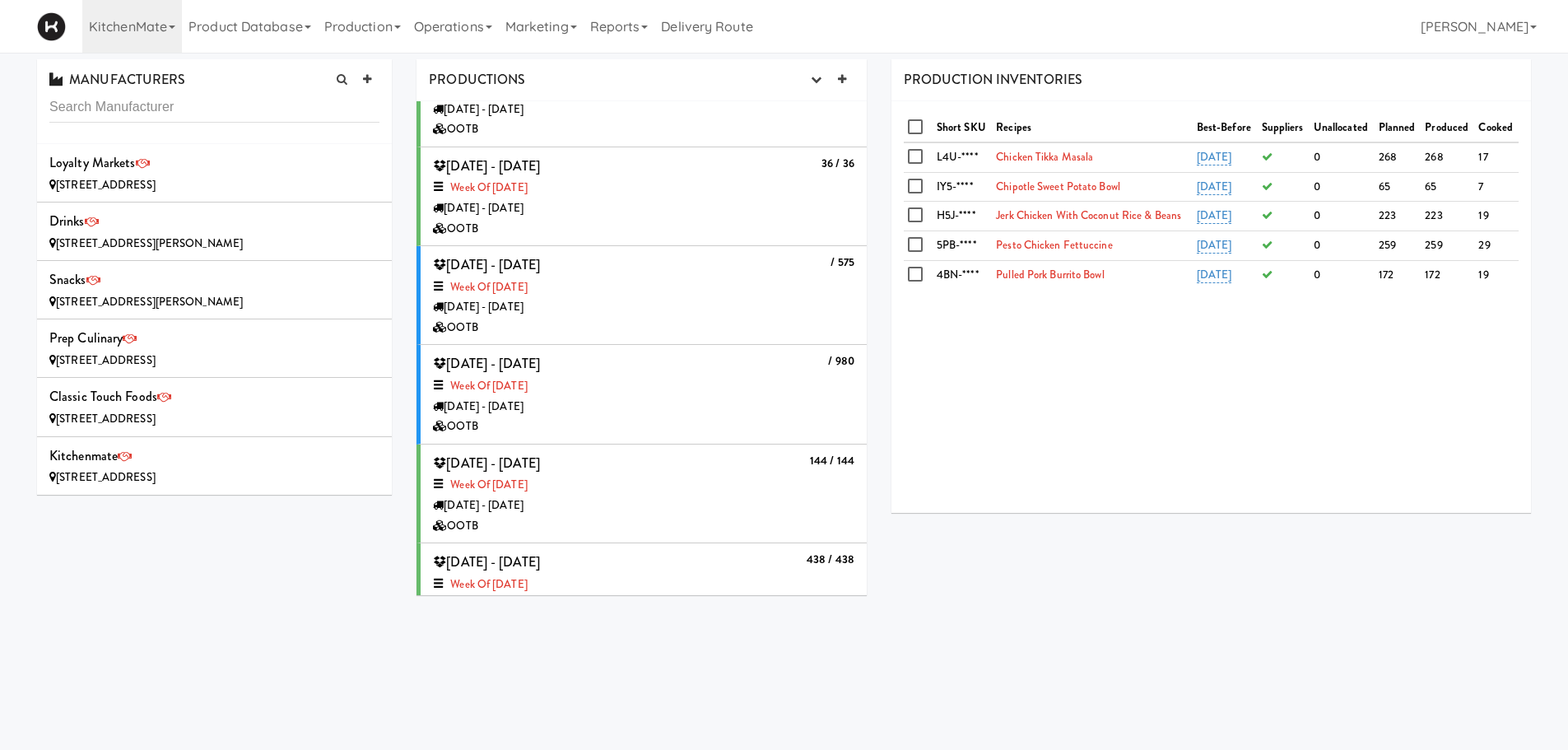 scroll, scrollTop: 44, scrollLeft: 0, axis: vertical 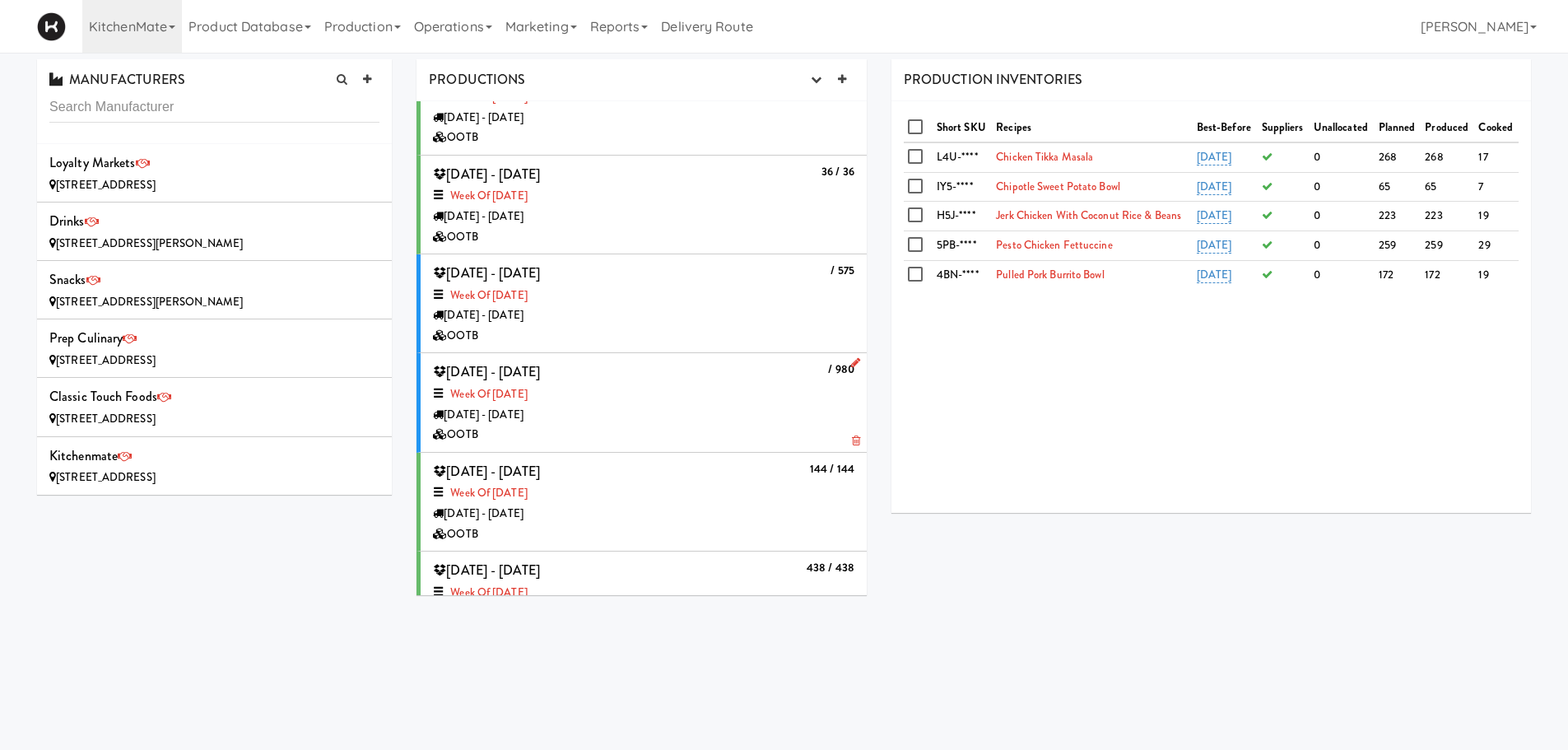 click on "OOTB" at bounding box center (644, 435) 